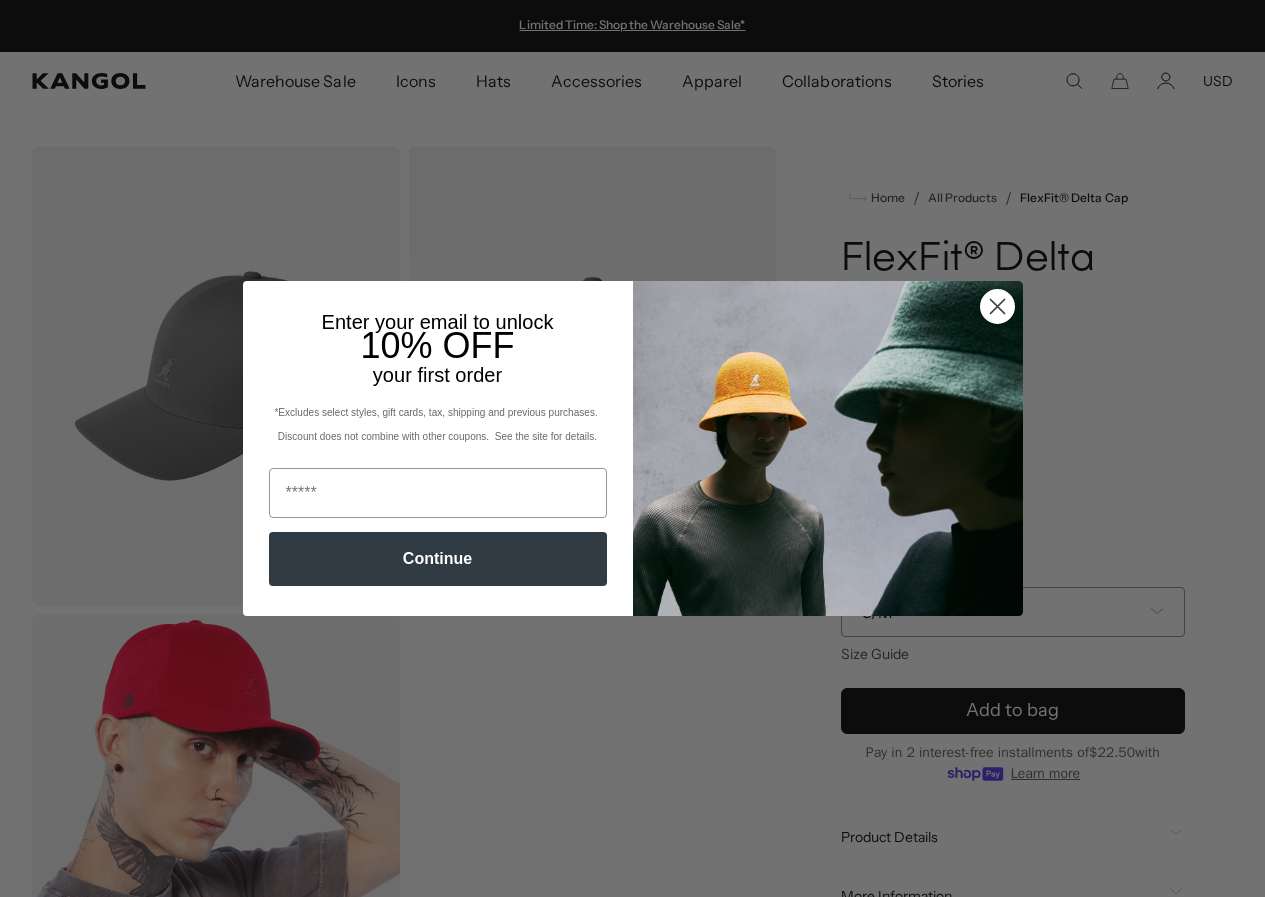 scroll, scrollTop: 0, scrollLeft: 0, axis: both 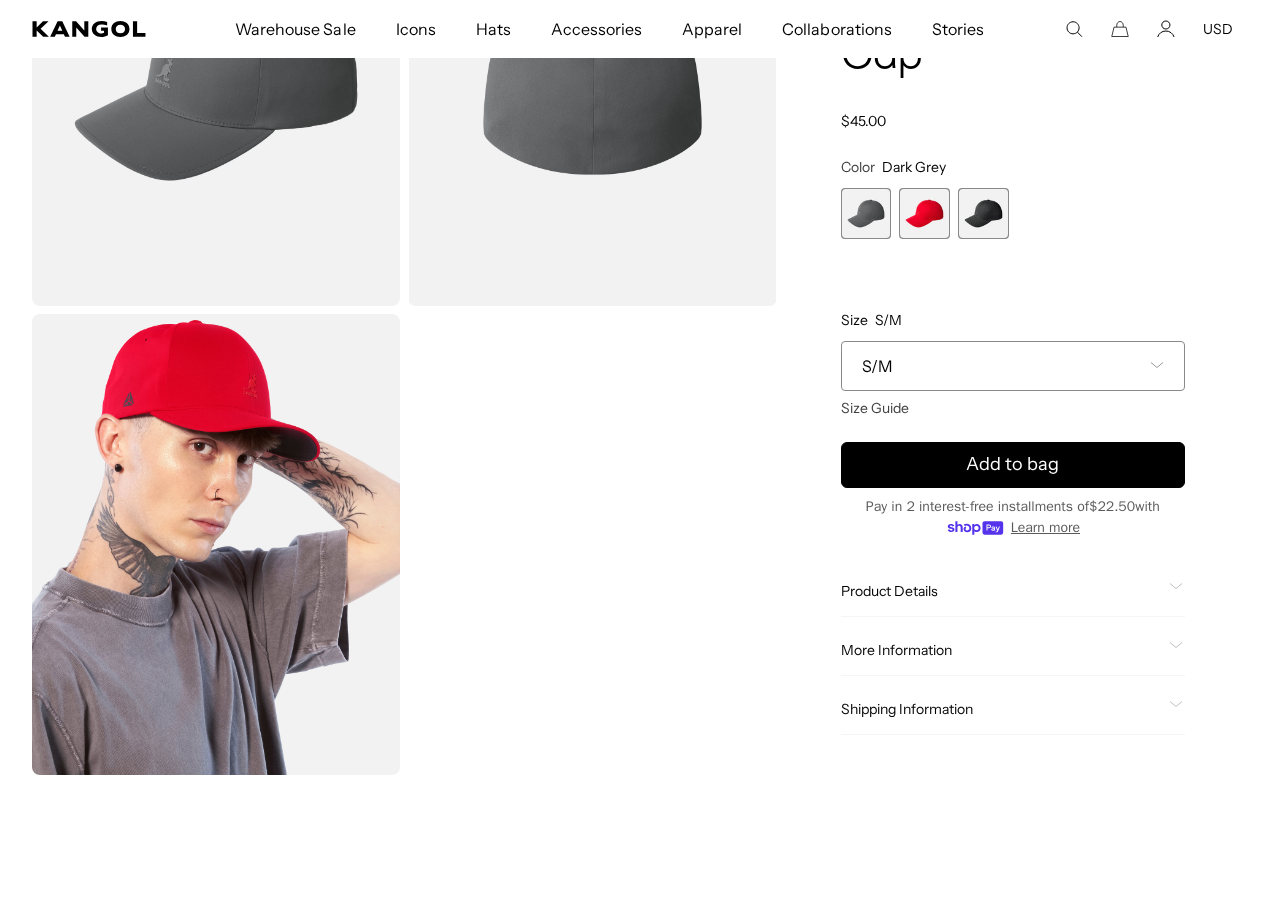 click 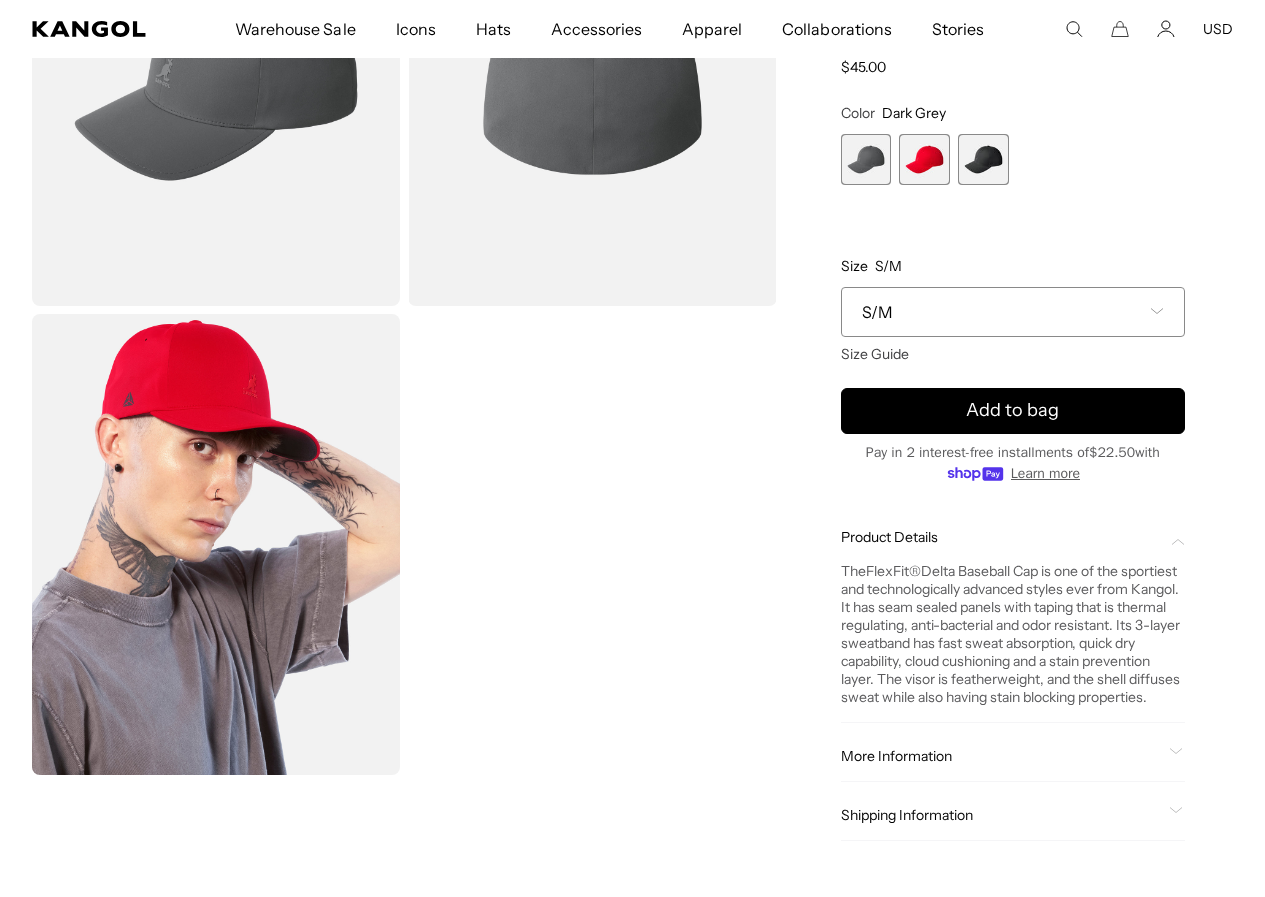 scroll, scrollTop: 0, scrollLeft: 0, axis: both 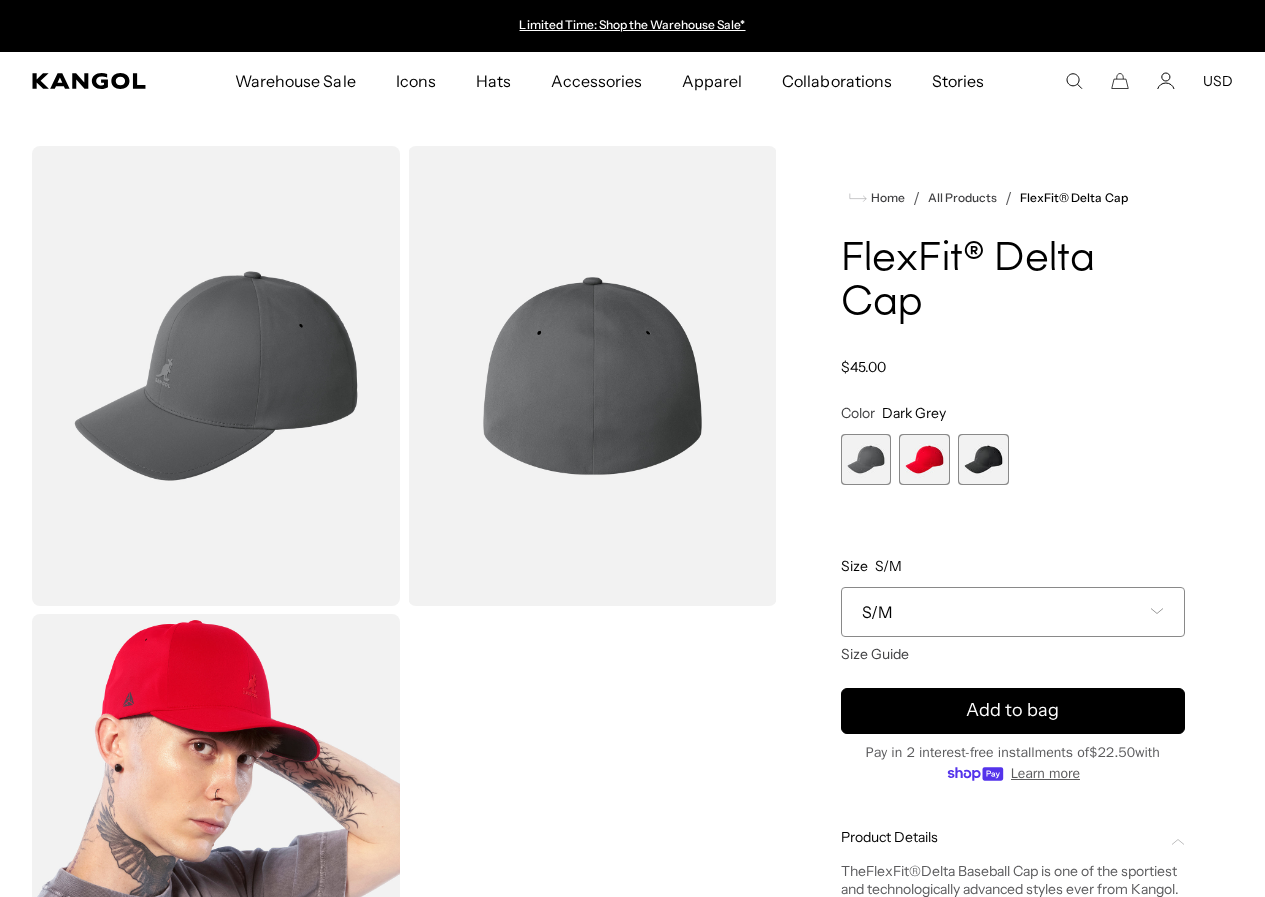 click at bounding box center [216, 376] 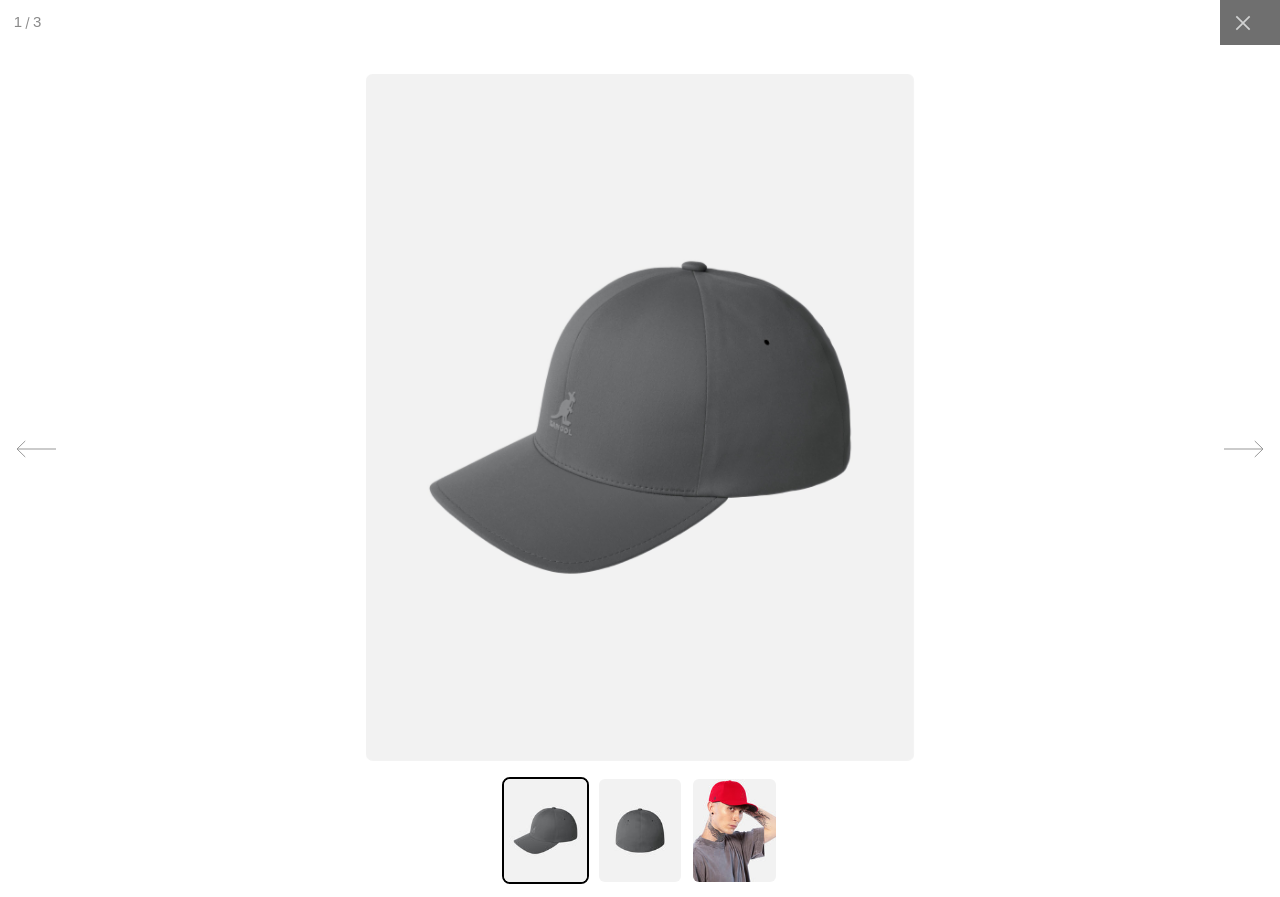 scroll, scrollTop: 0, scrollLeft: 0, axis: both 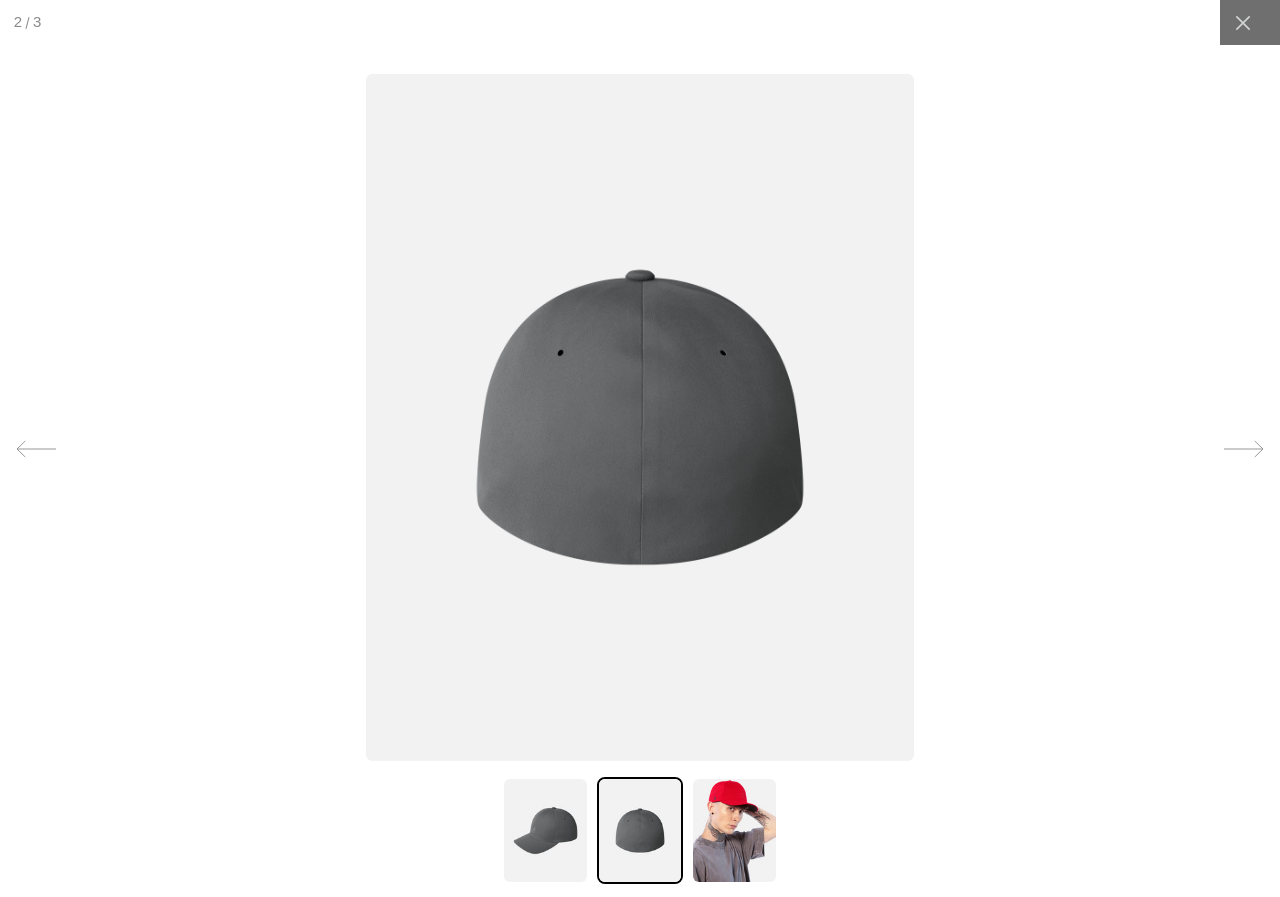 click 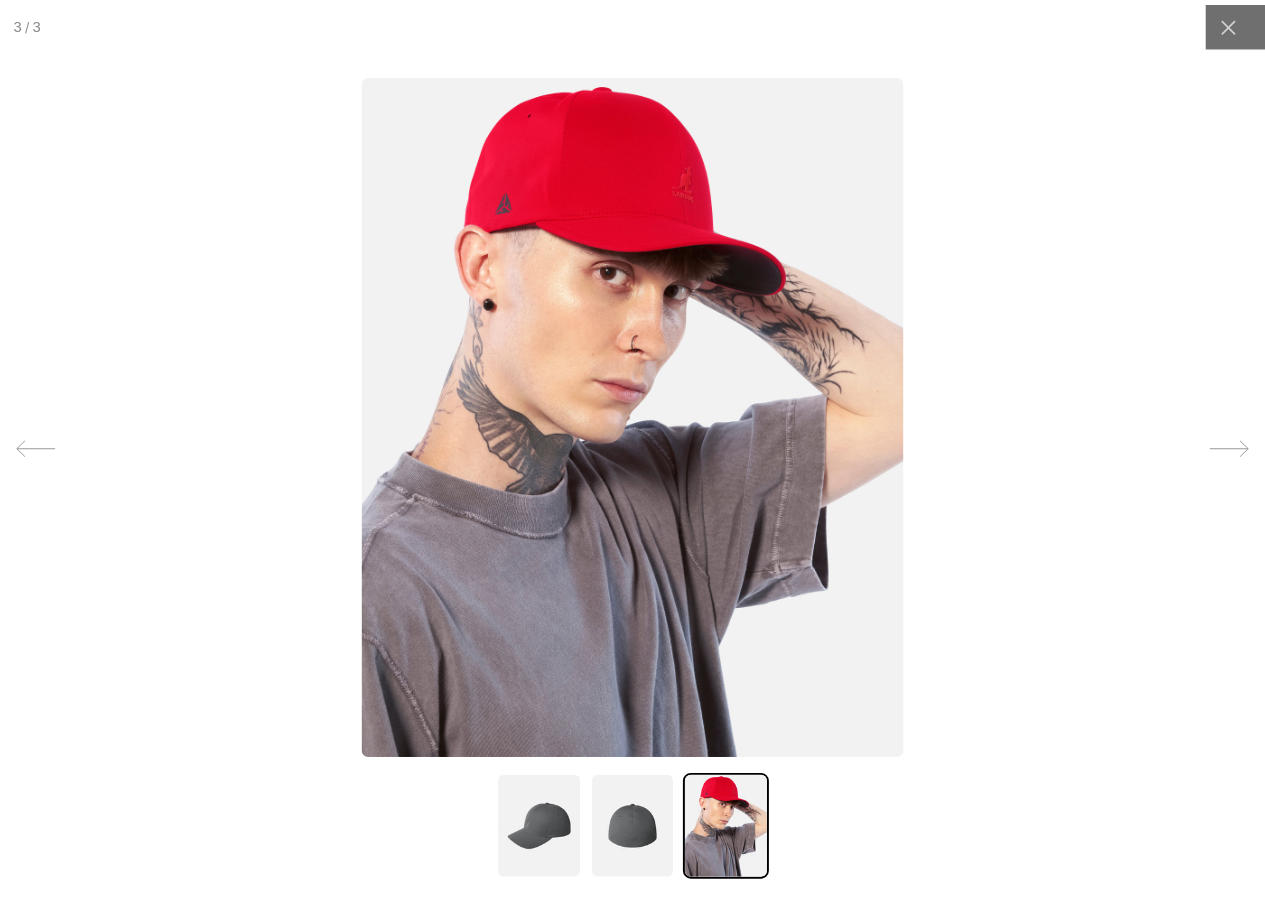 scroll, scrollTop: 0, scrollLeft: 0, axis: both 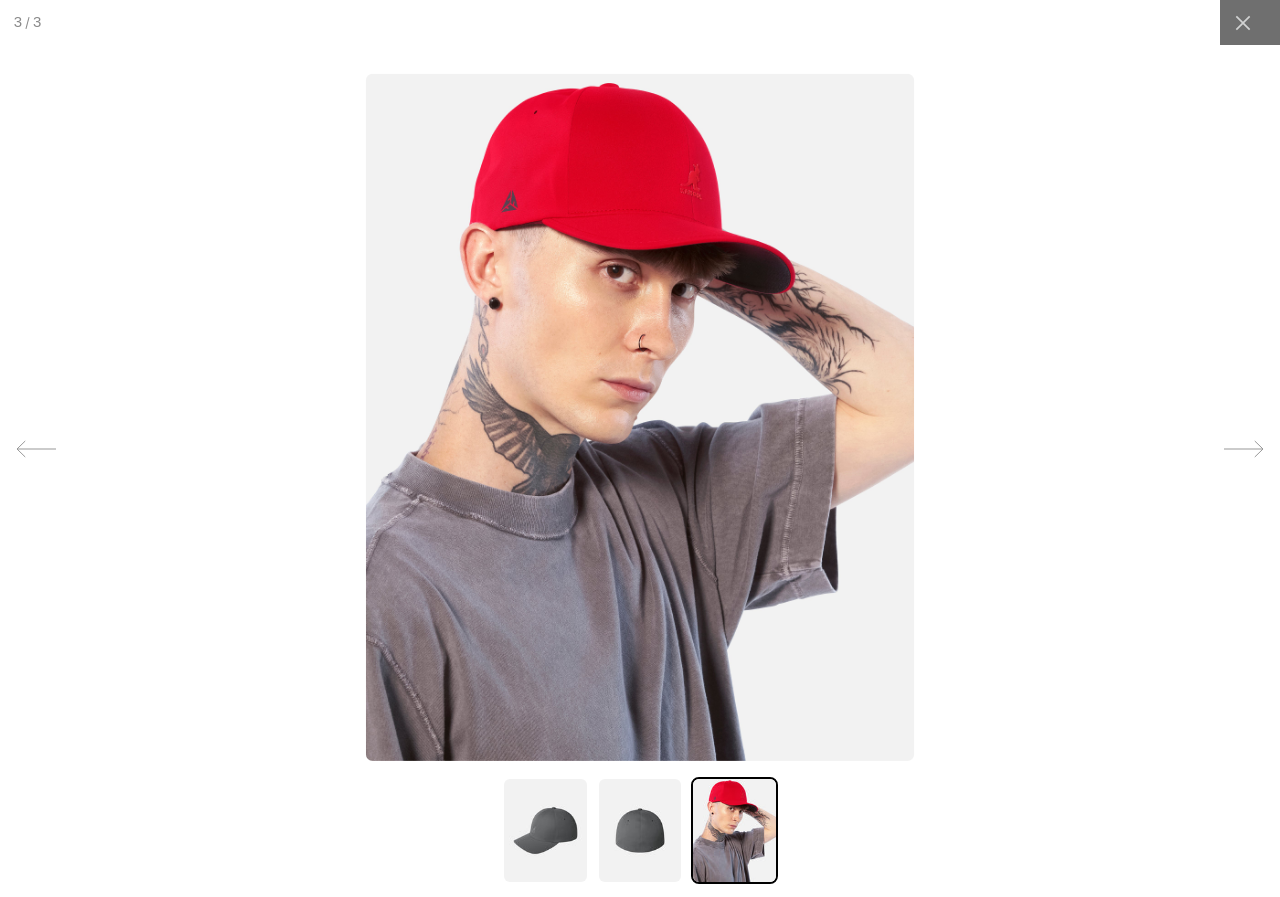 click at bounding box center [1242, 22] 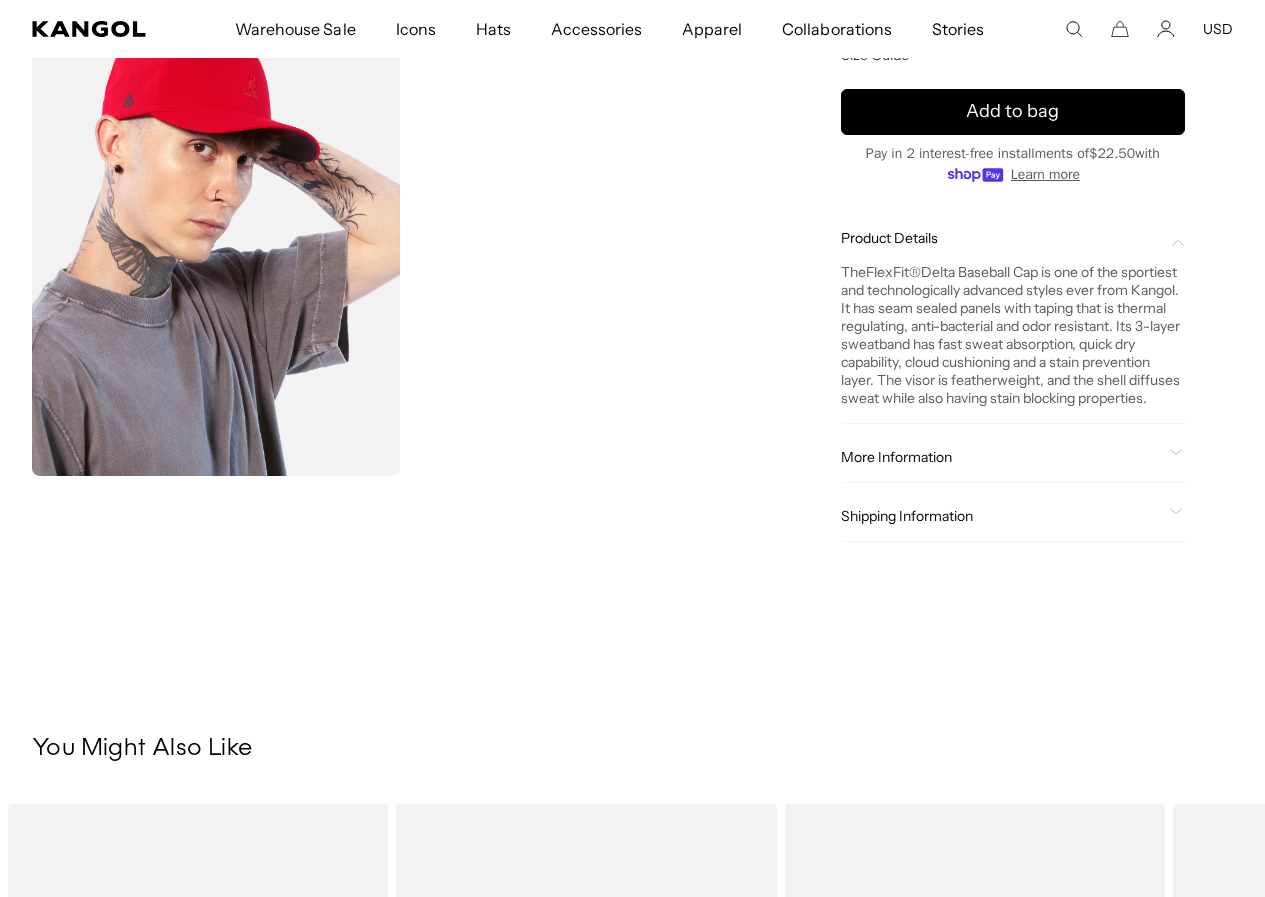 scroll, scrollTop: 600, scrollLeft: 0, axis: vertical 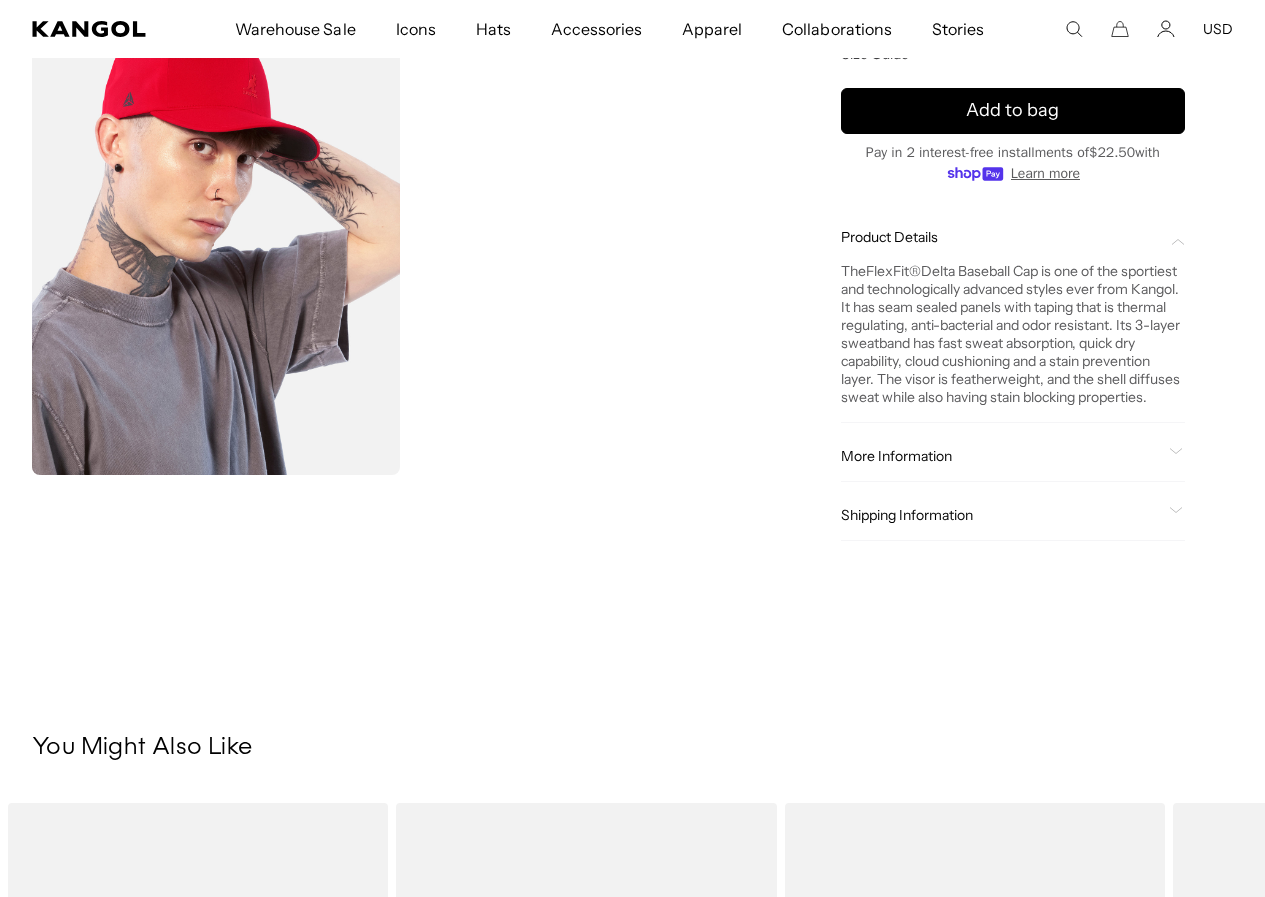 click 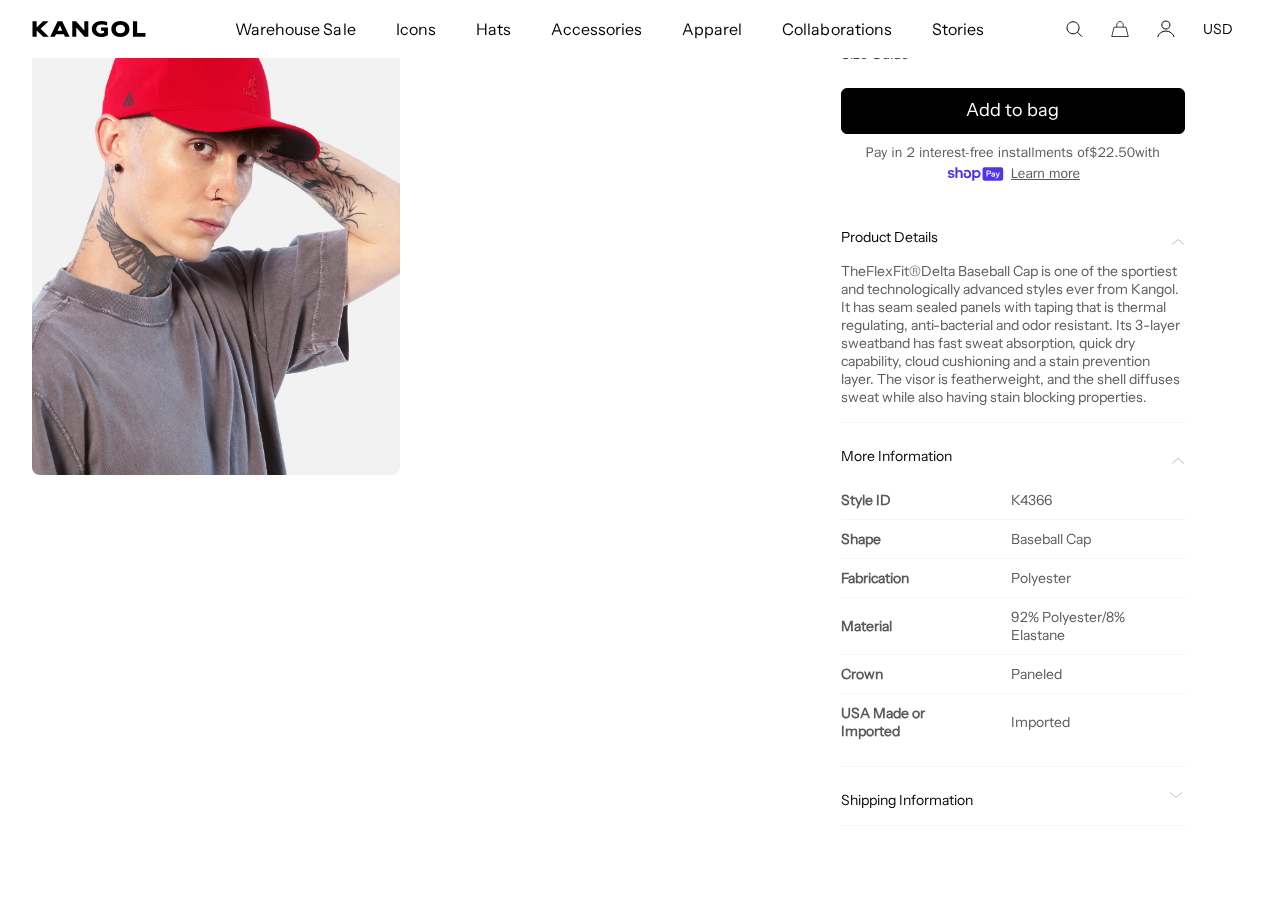 scroll, scrollTop: 0, scrollLeft: 0, axis: both 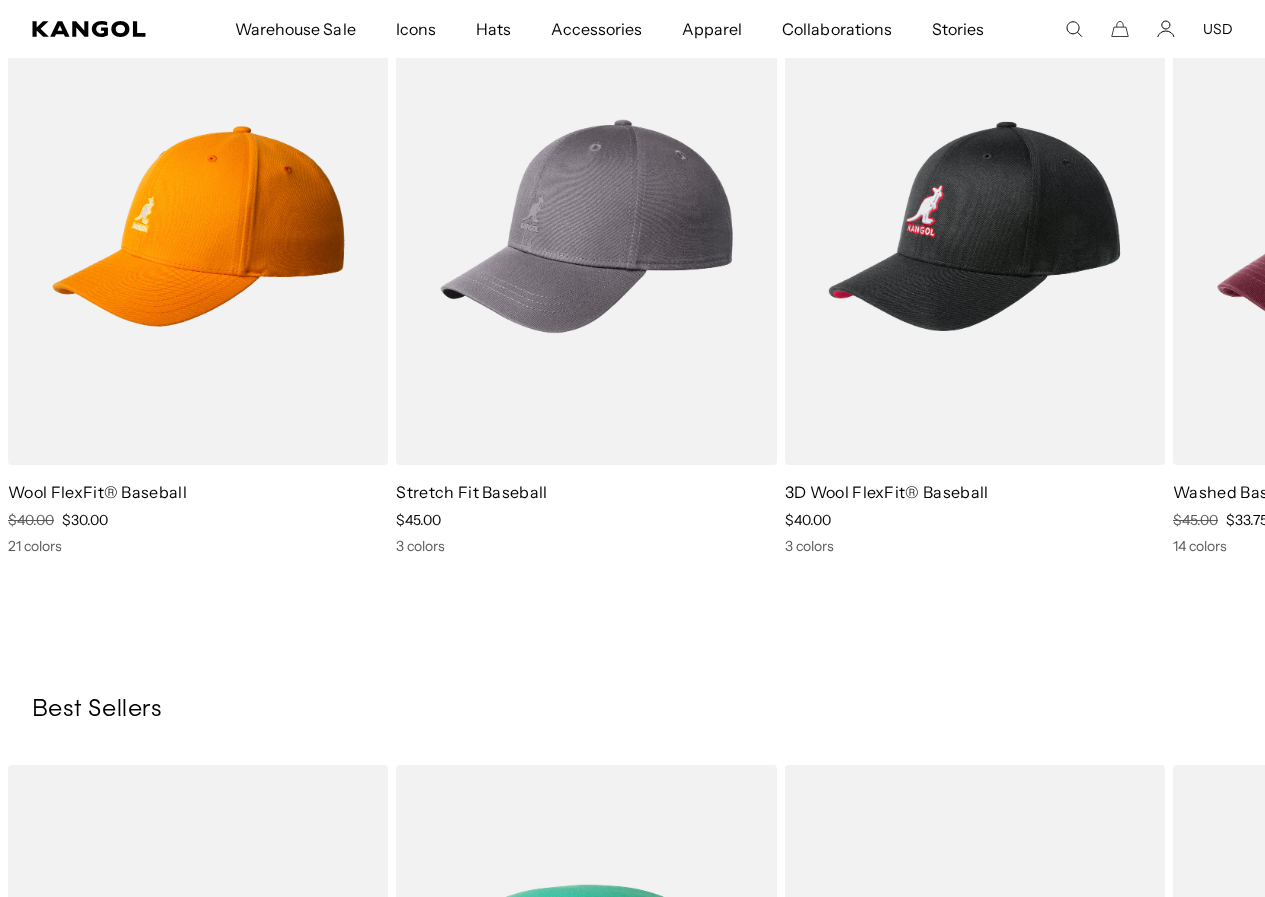 click 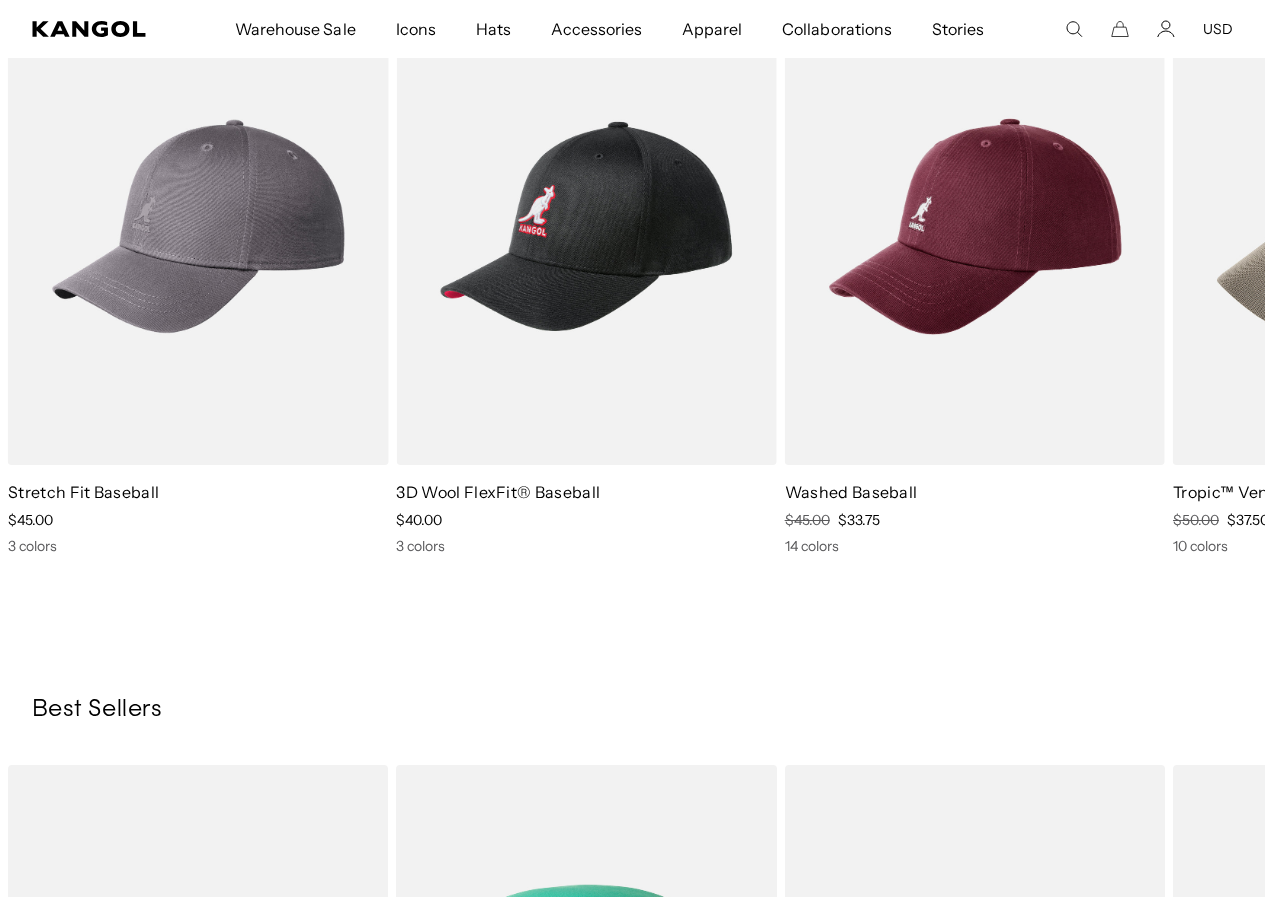 scroll, scrollTop: 0, scrollLeft: 0, axis: both 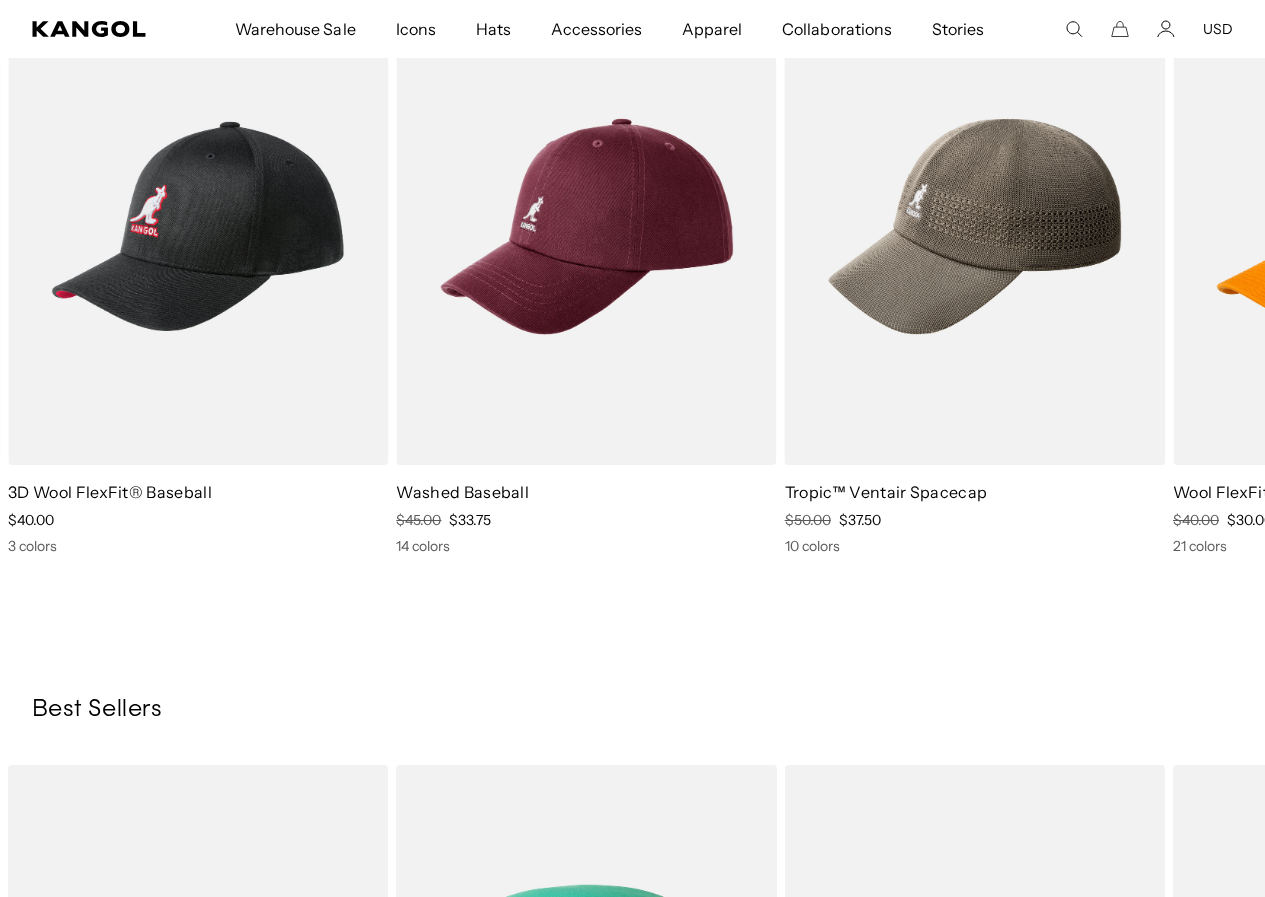 click on "Tropic™ Ventair Spacecap" at bounding box center [886, 492] 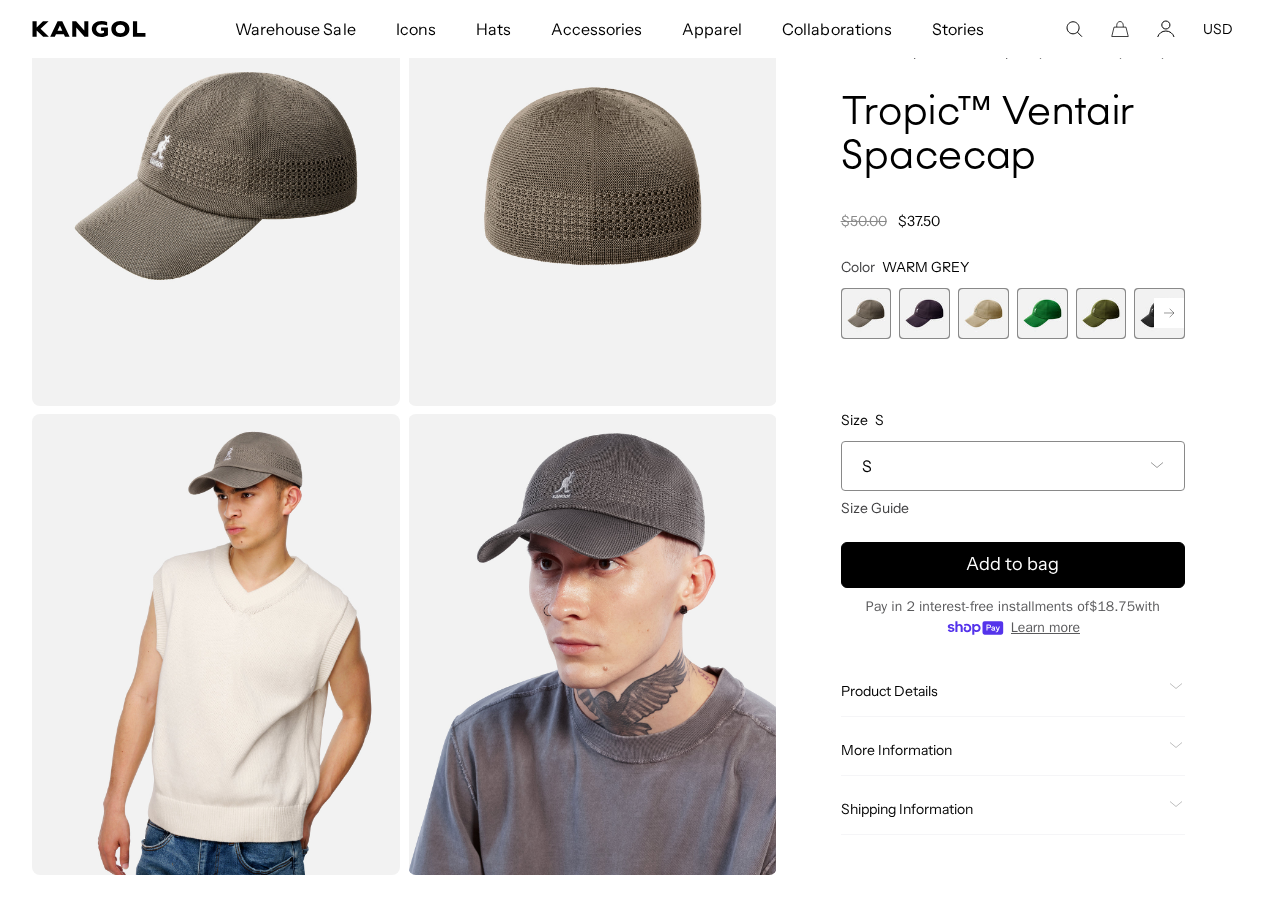 scroll, scrollTop: 0, scrollLeft: 0, axis: both 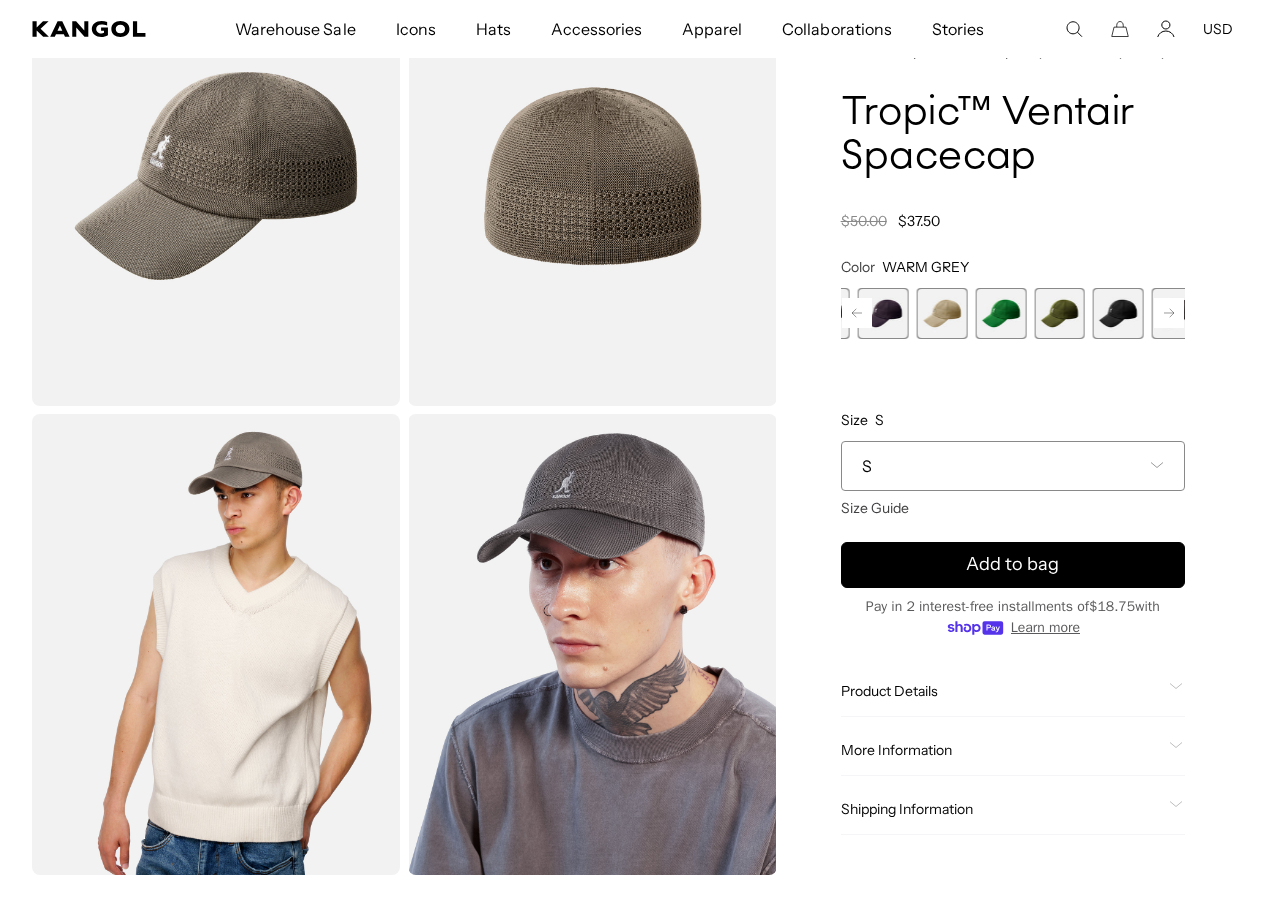 click at bounding box center [1118, 313] 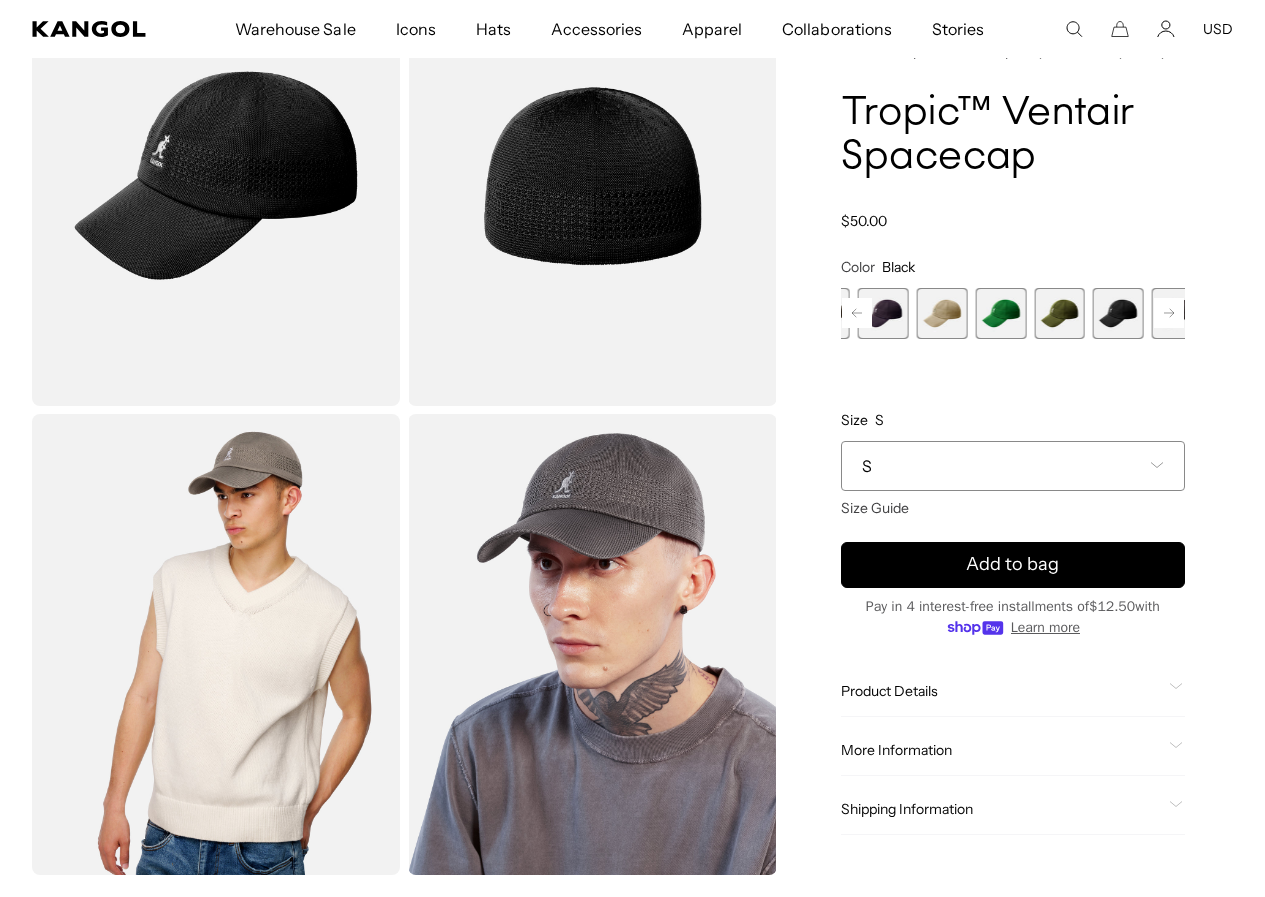 scroll, scrollTop: 0, scrollLeft: 0, axis: both 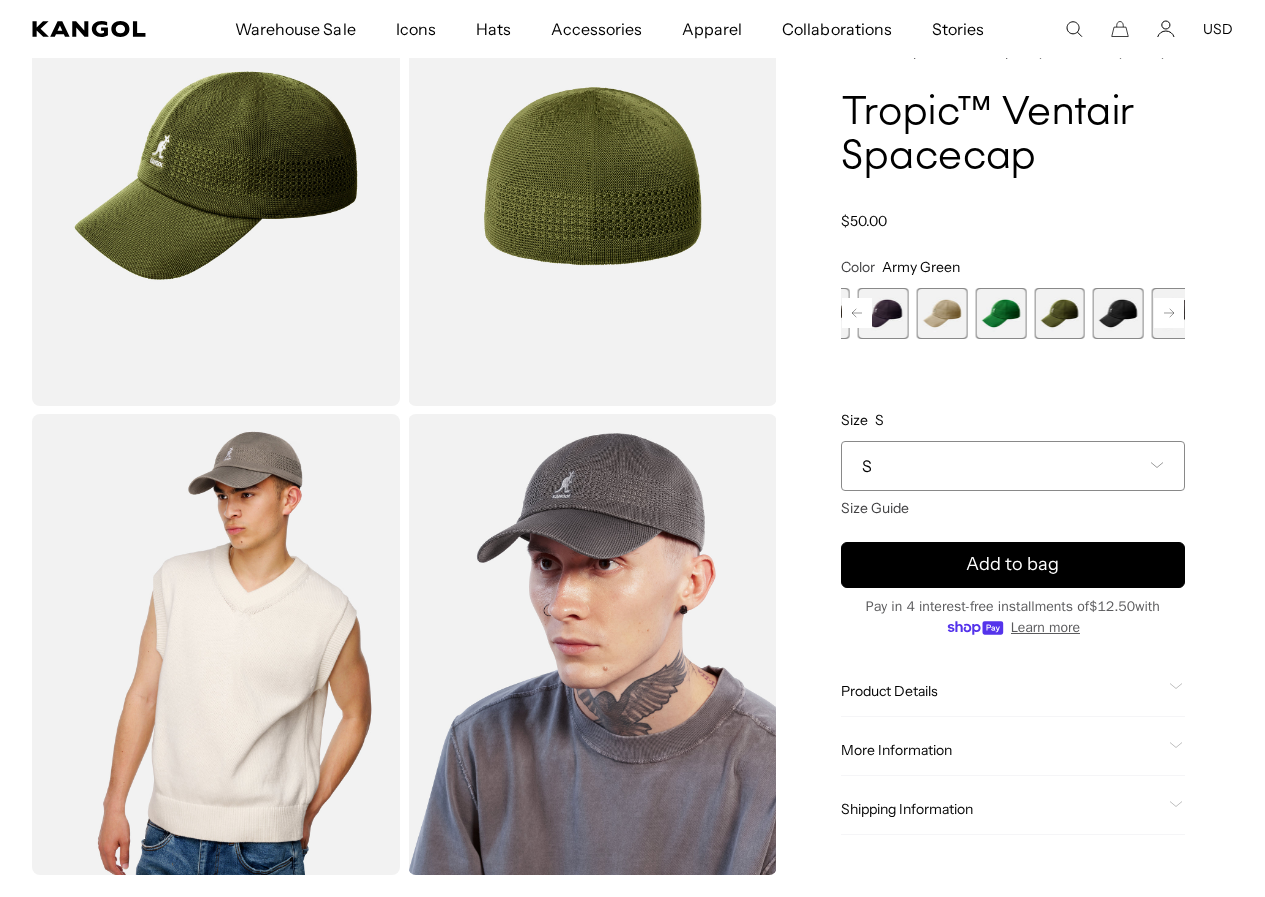 click at bounding box center (1000, 313) 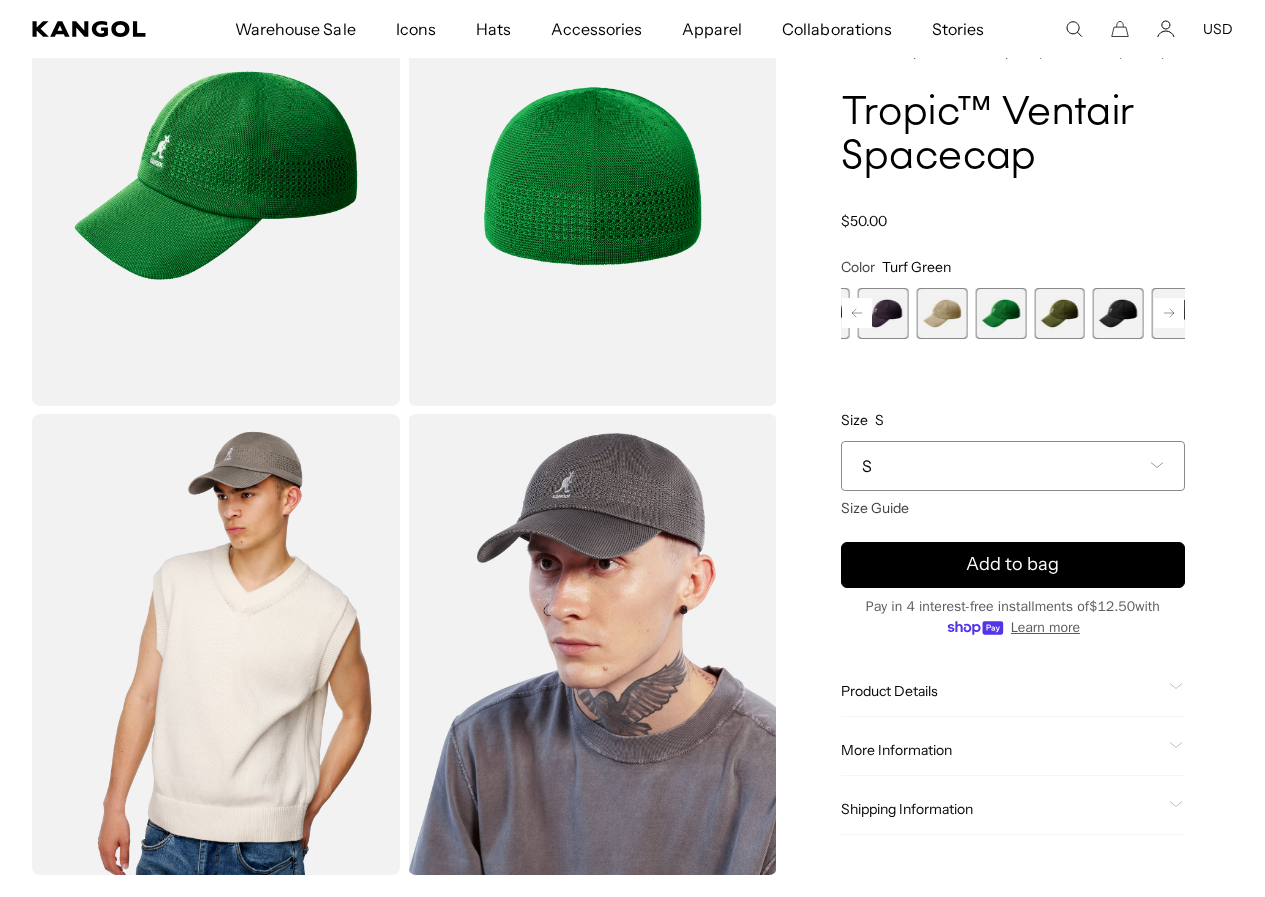 scroll, scrollTop: 0, scrollLeft: 412, axis: horizontal 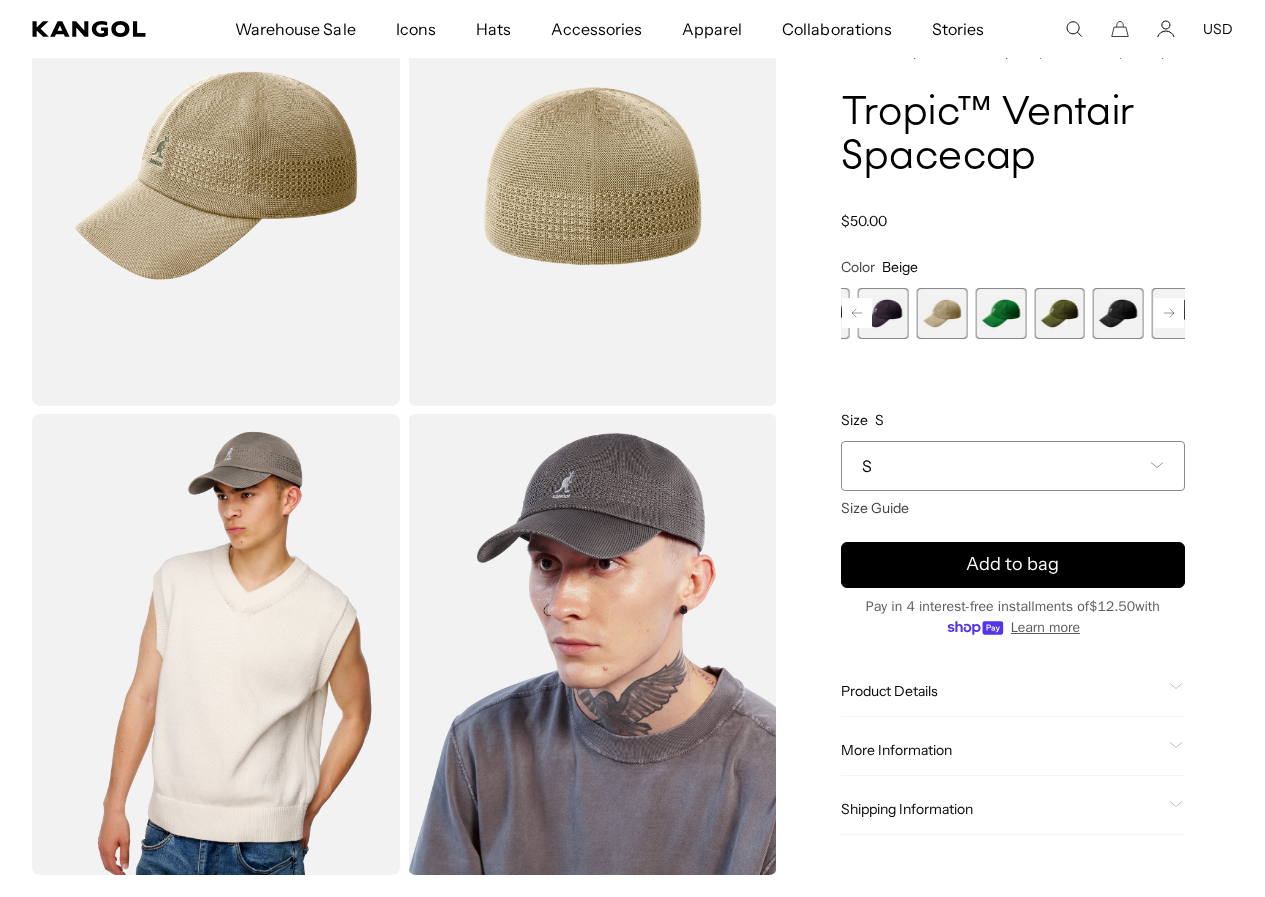 click at bounding box center [1059, 313] 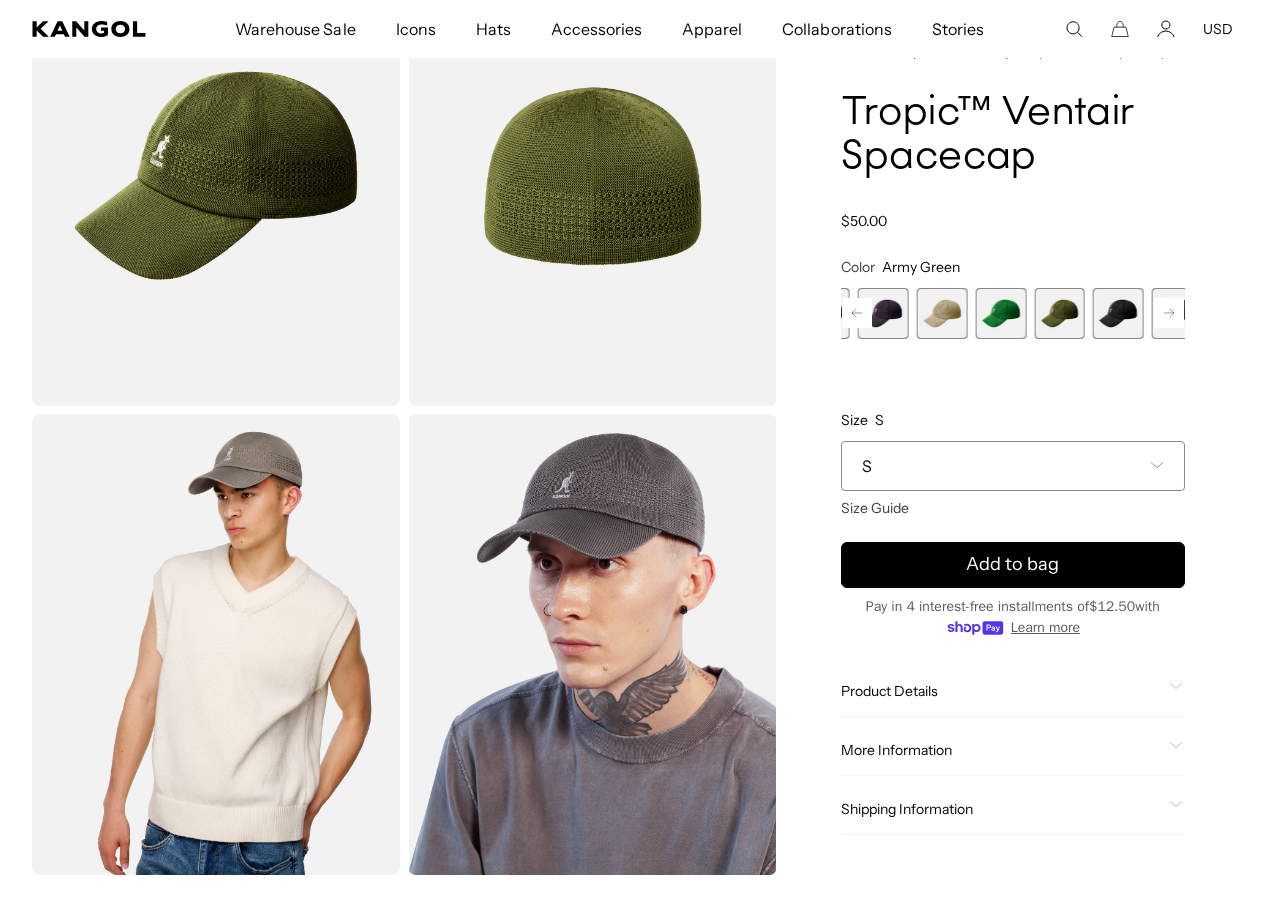 click at bounding box center (1118, 313) 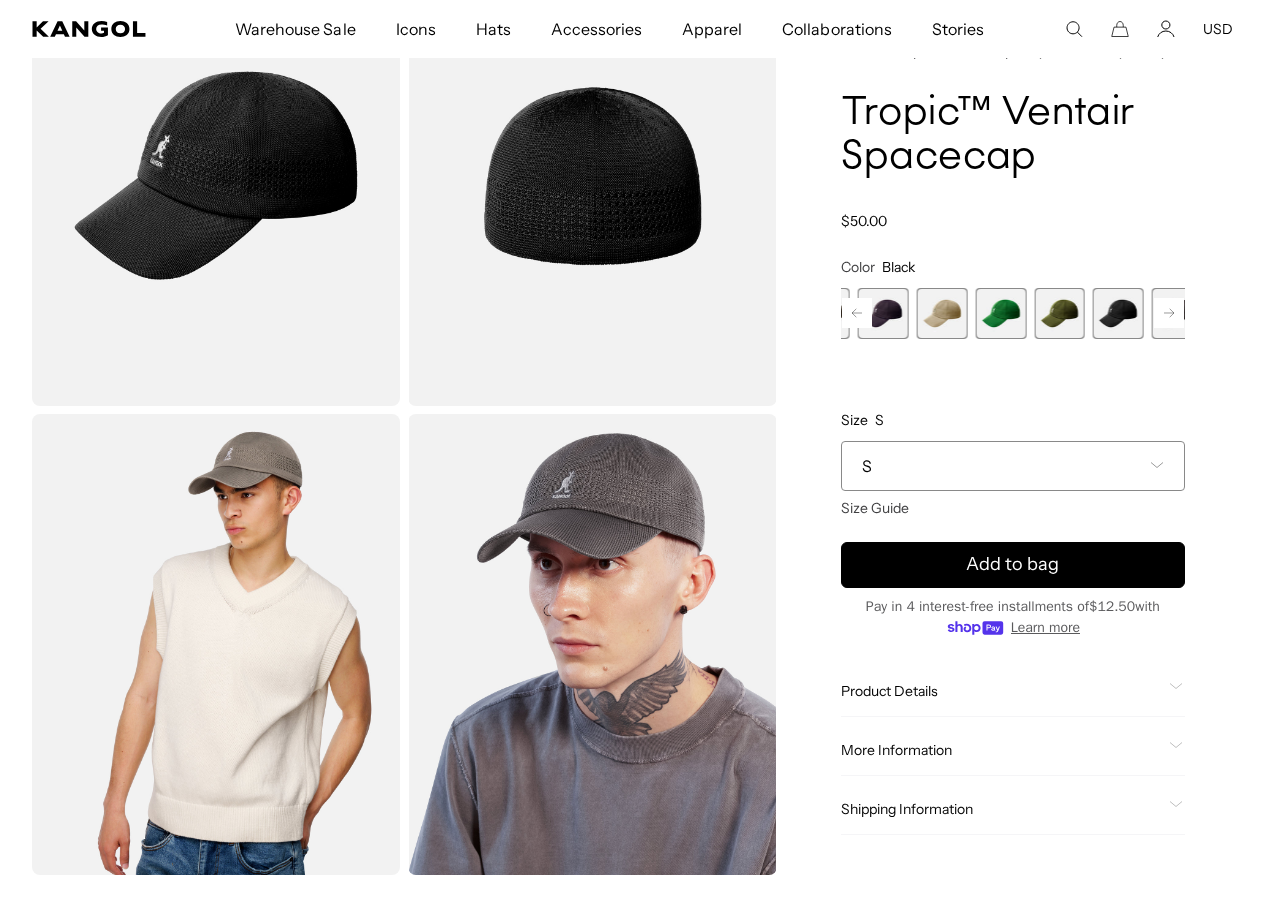 scroll, scrollTop: 0, scrollLeft: 412, axis: horizontal 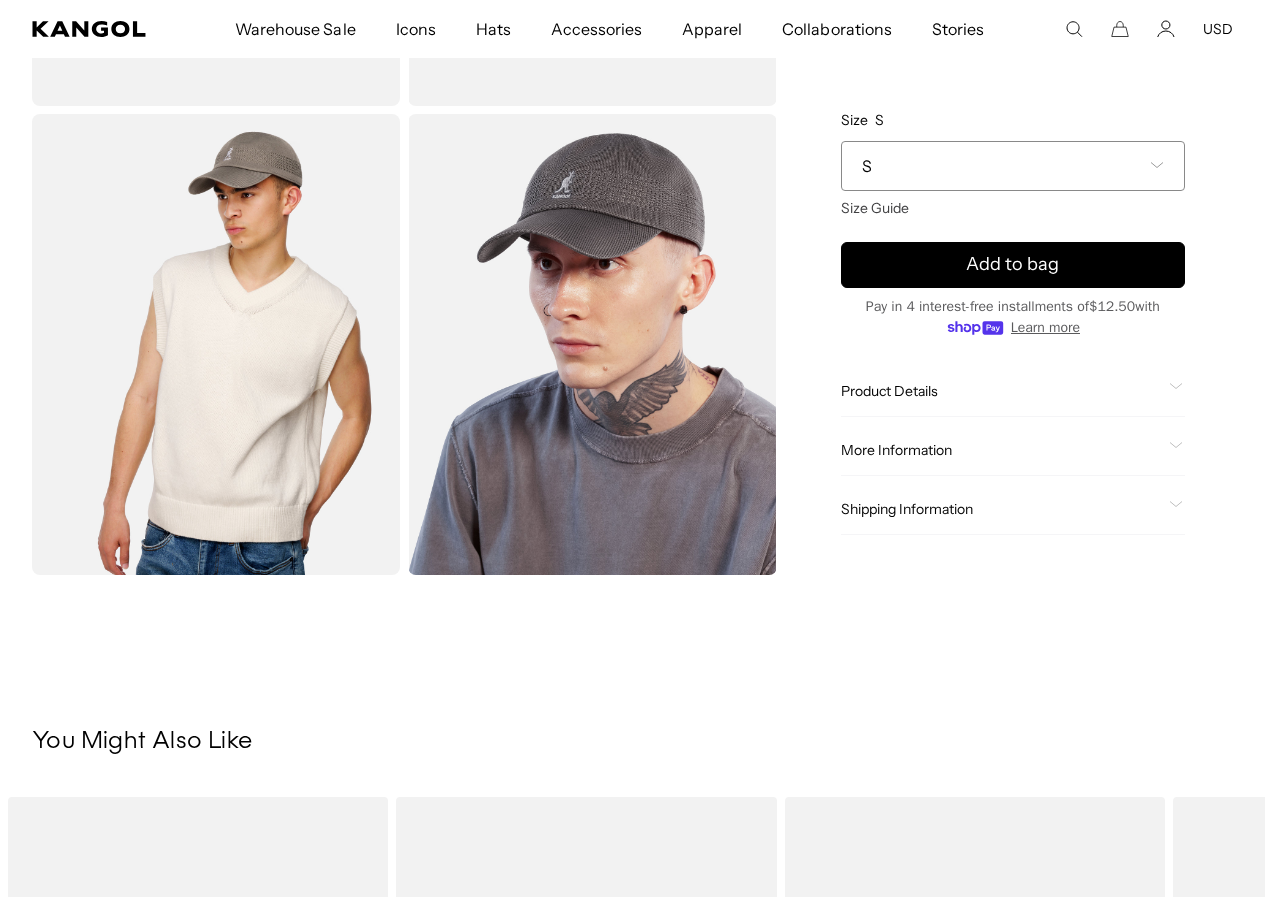 click 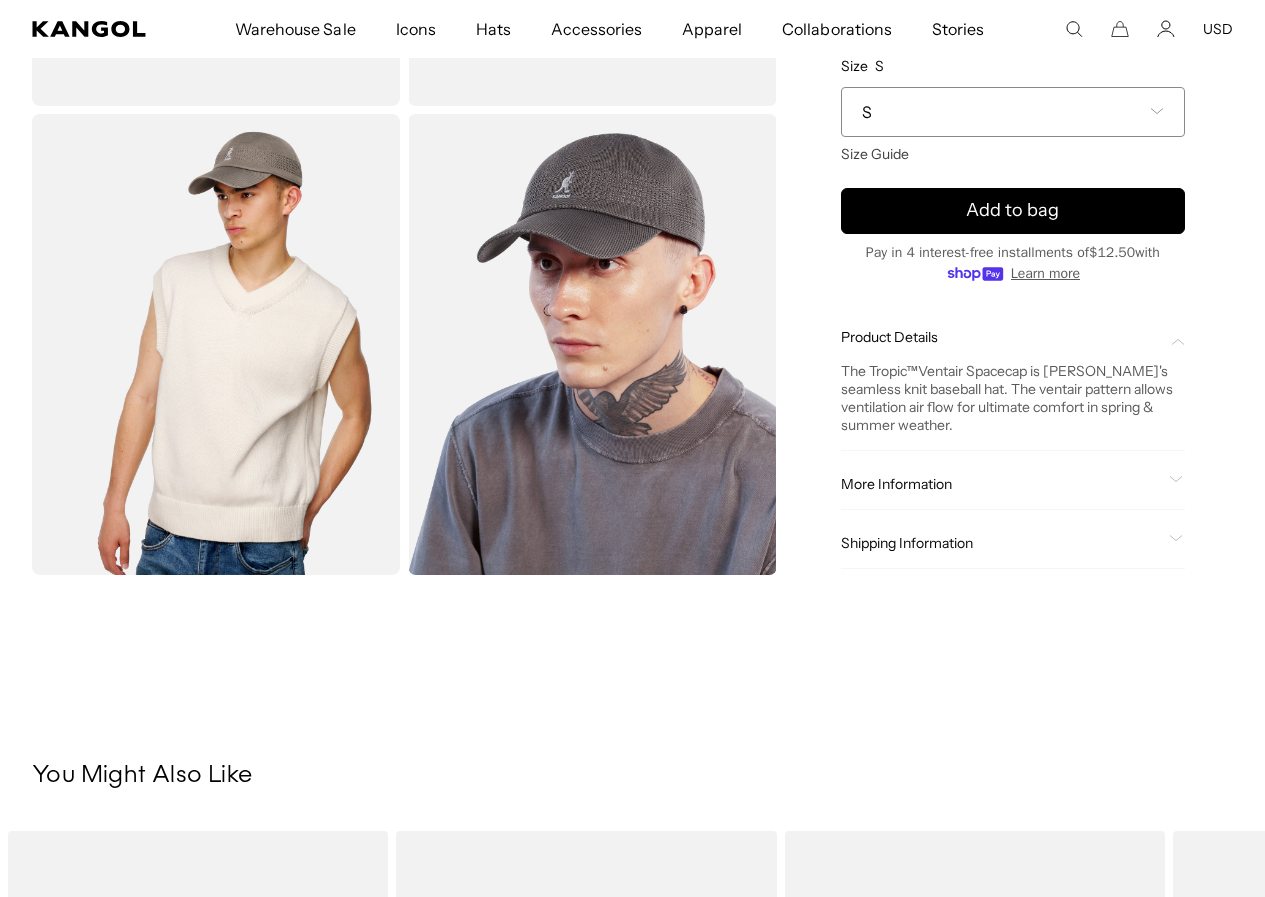 scroll, scrollTop: 0, scrollLeft: 0, axis: both 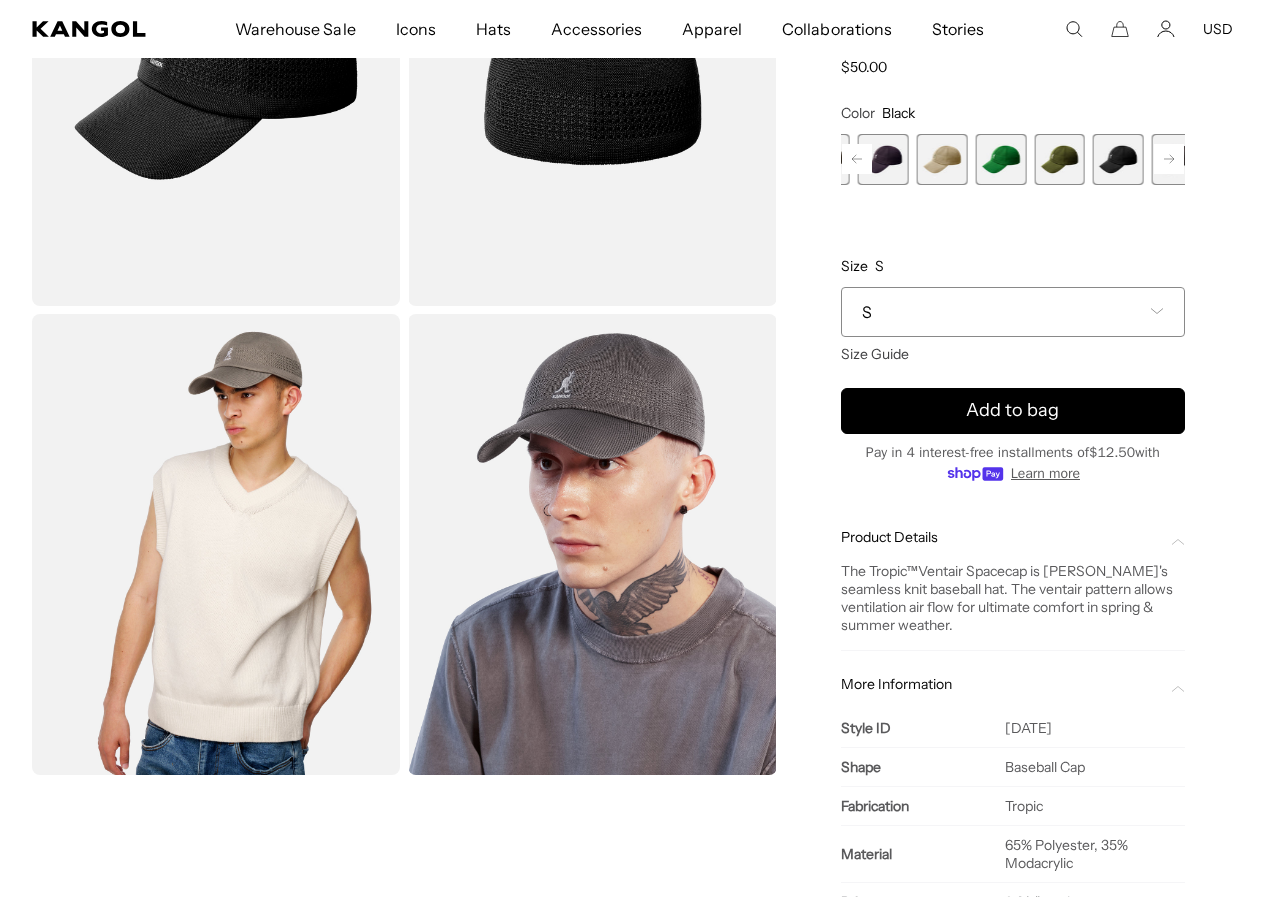click 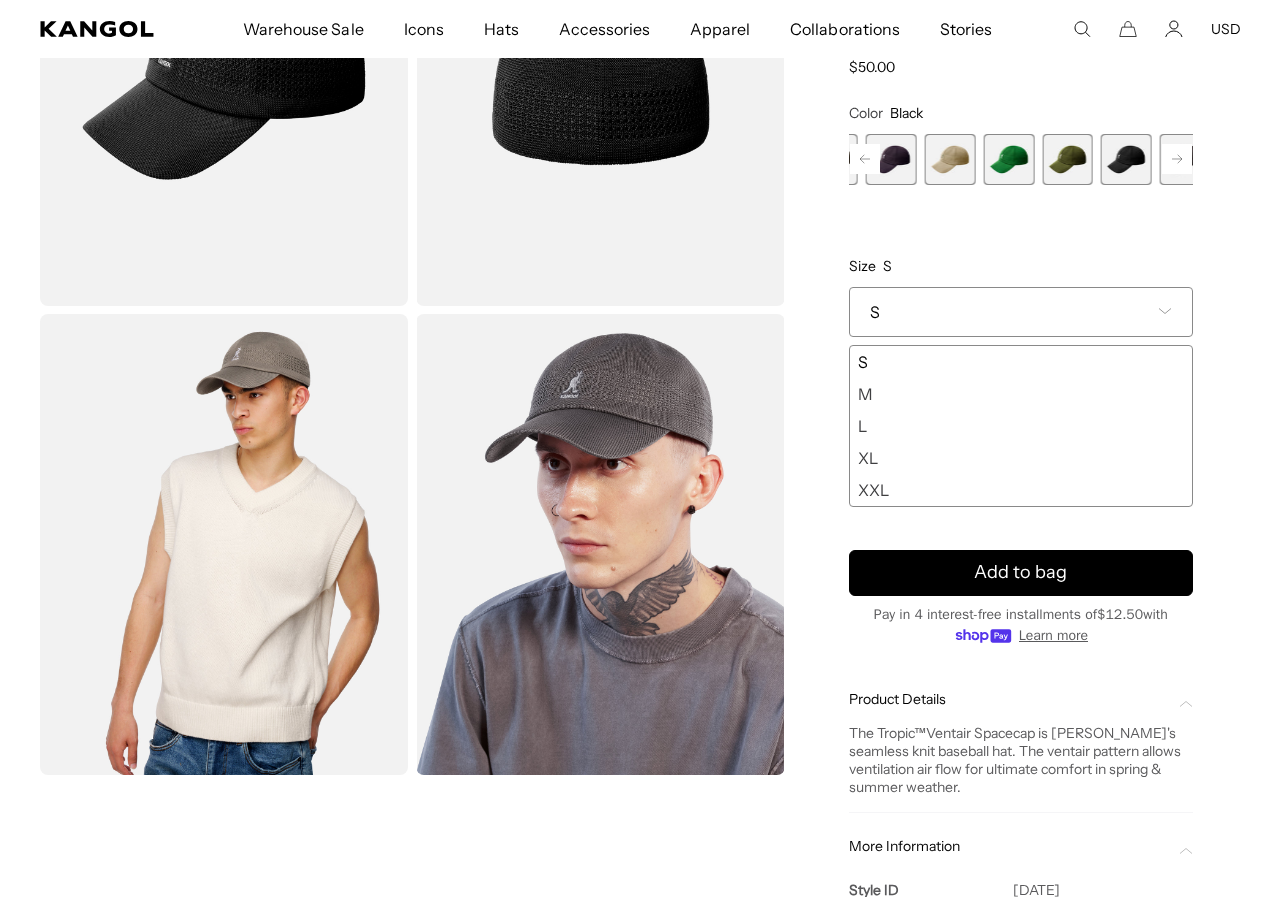 scroll, scrollTop: 0, scrollLeft: 0, axis: both 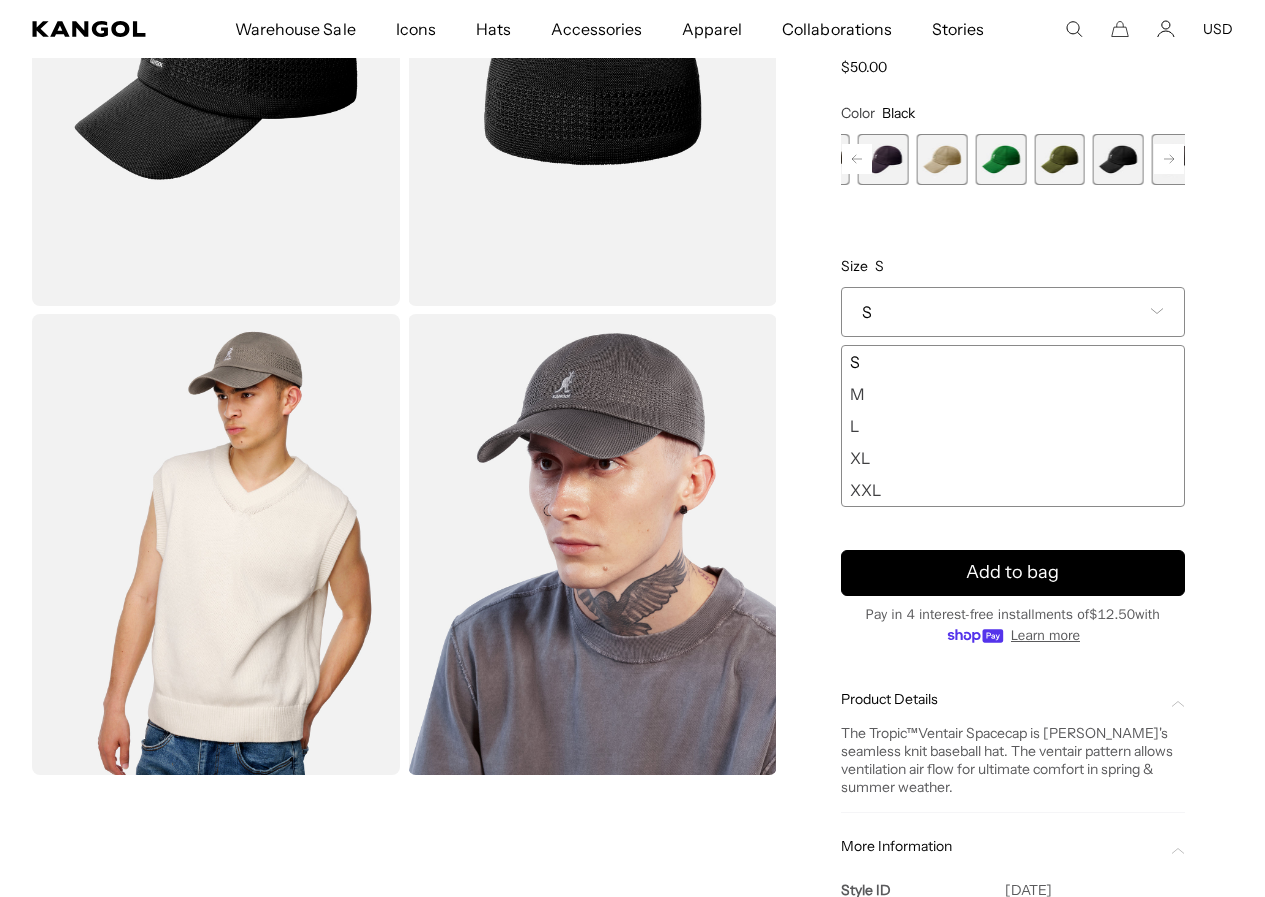 click at bounding box center [216, 544] 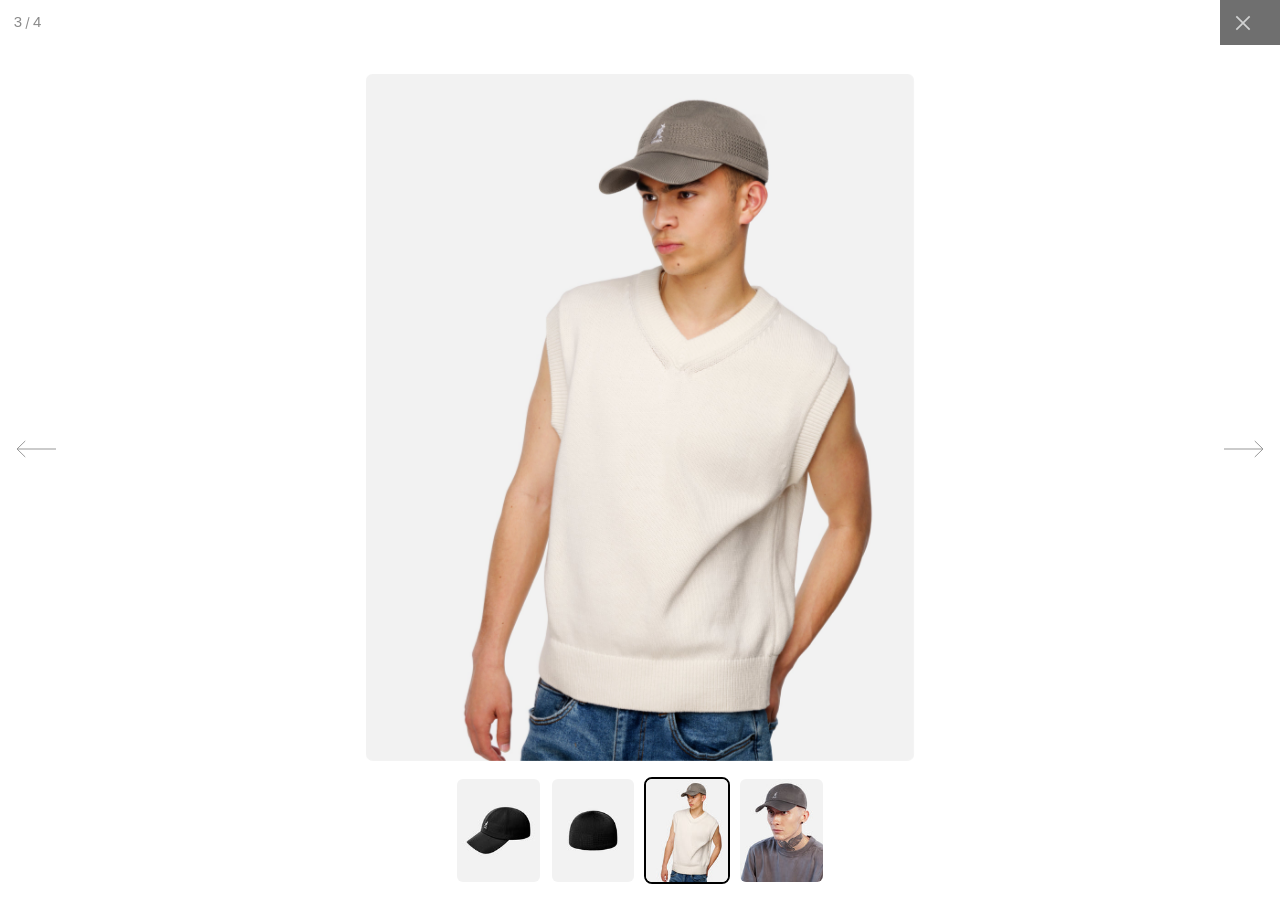 scroll, scrollTop: 0, scrollLeft: 412, axis: horizontal 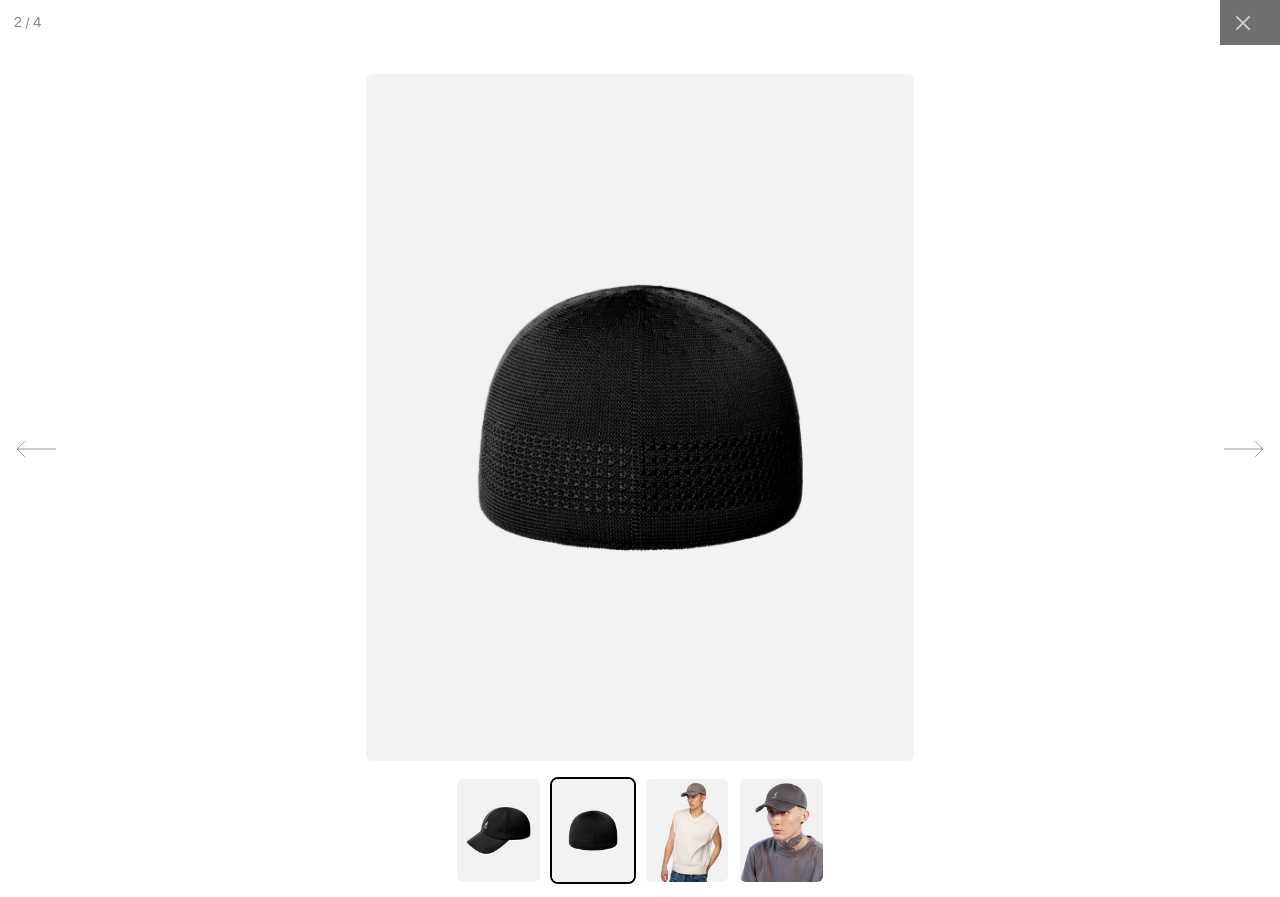 click at bounding box center [640, 417] 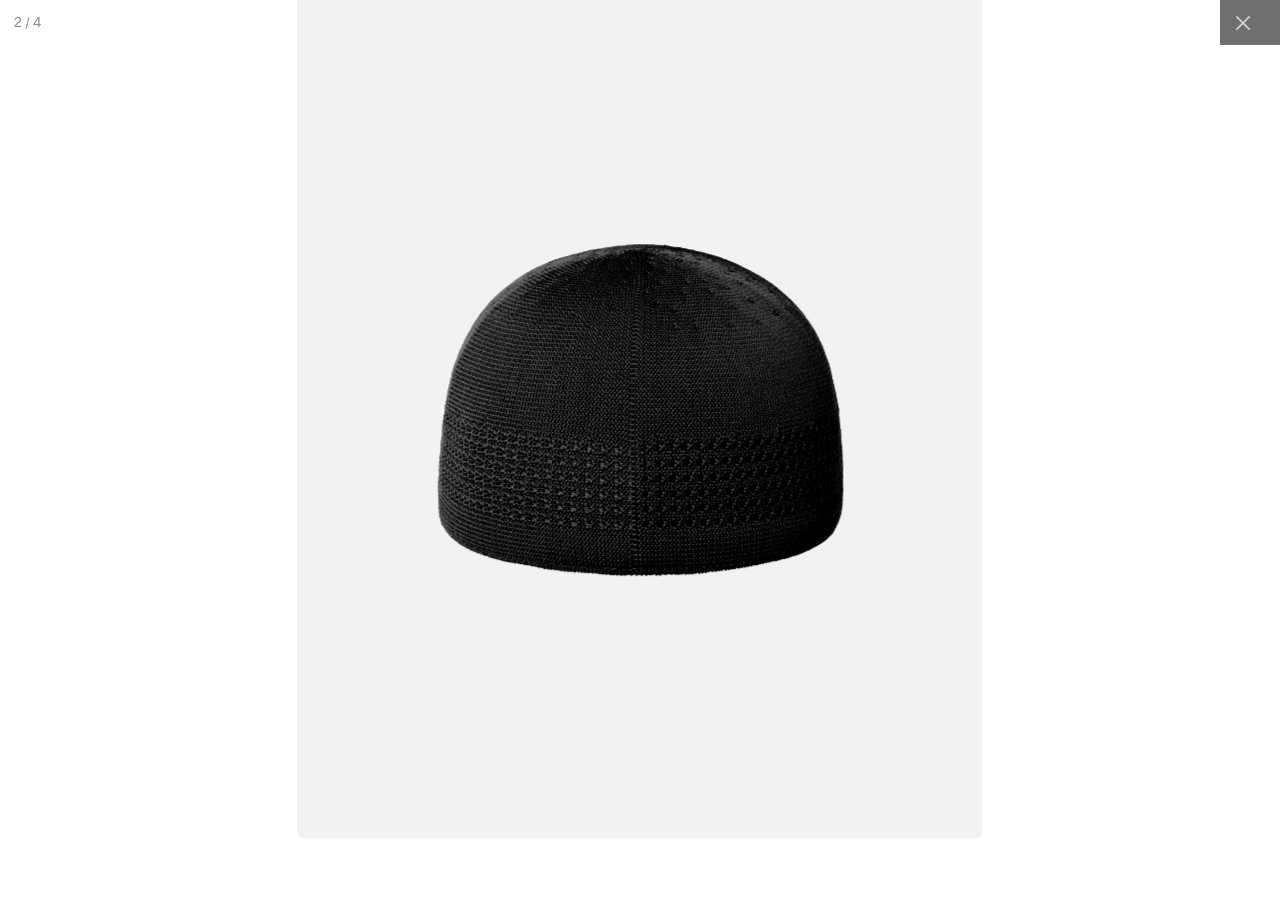 scroll, scrollTop: 0, scrollLeft: 0, axis: both 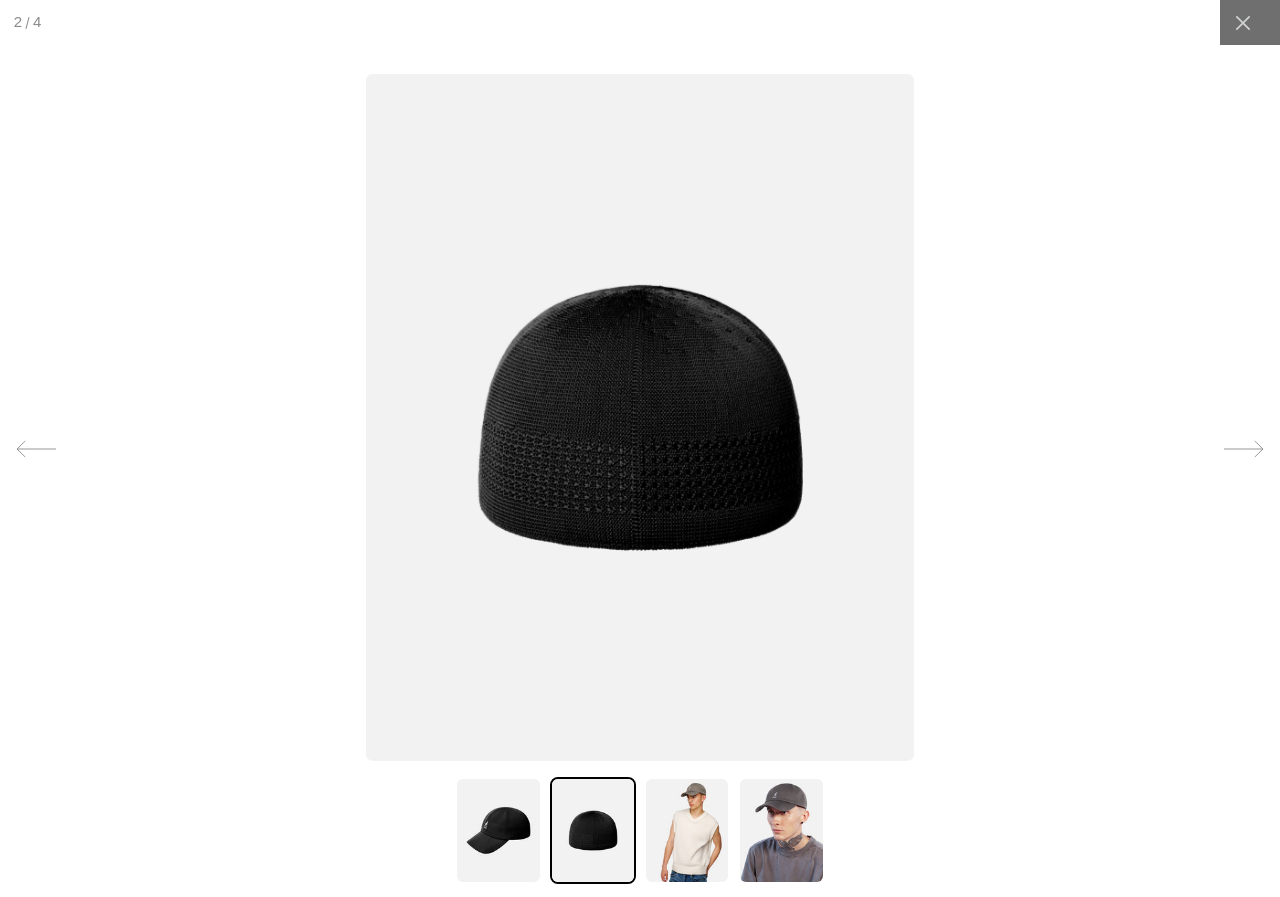 click 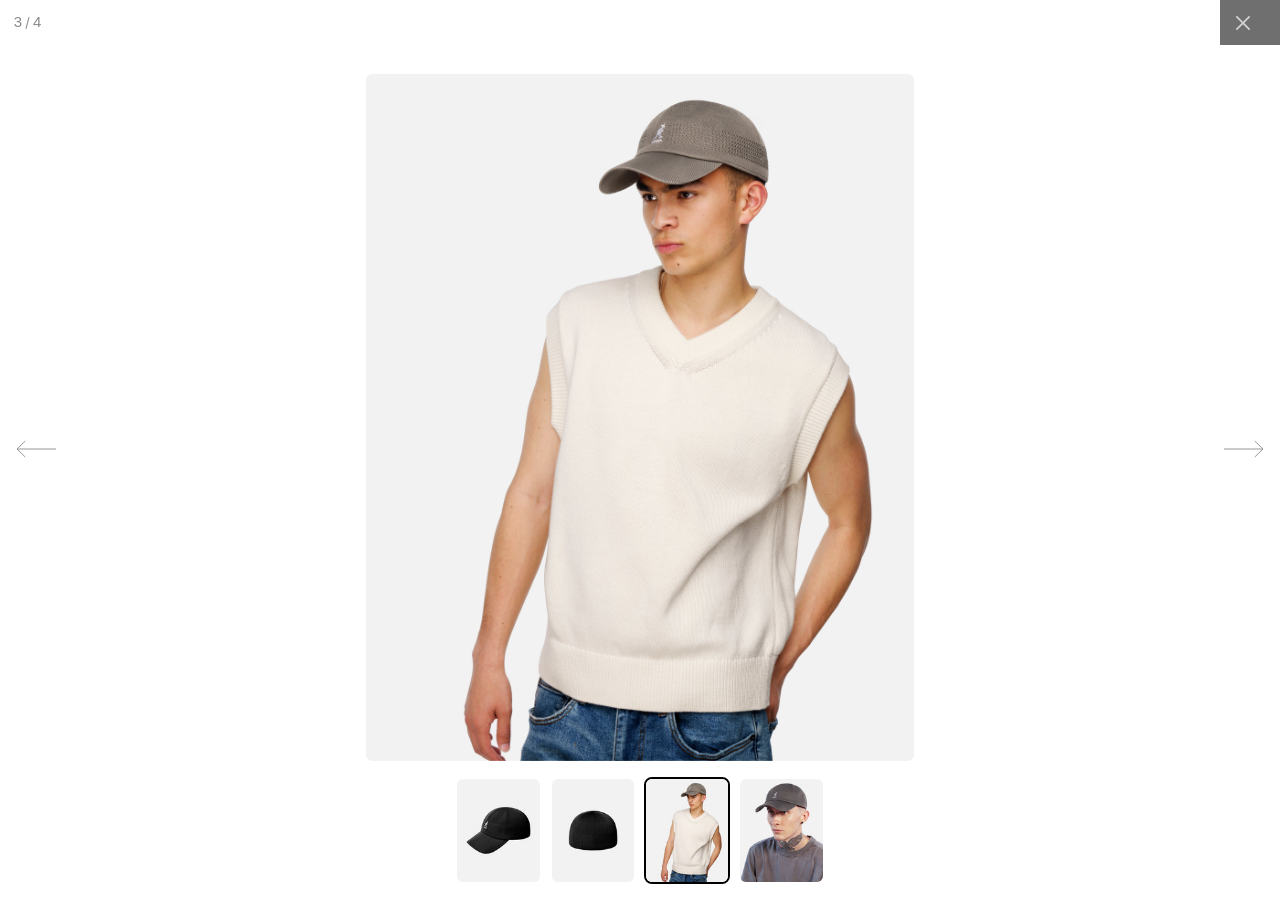 scroll, scrollTop: 0, scrollLeft: 412, axis: horizontal 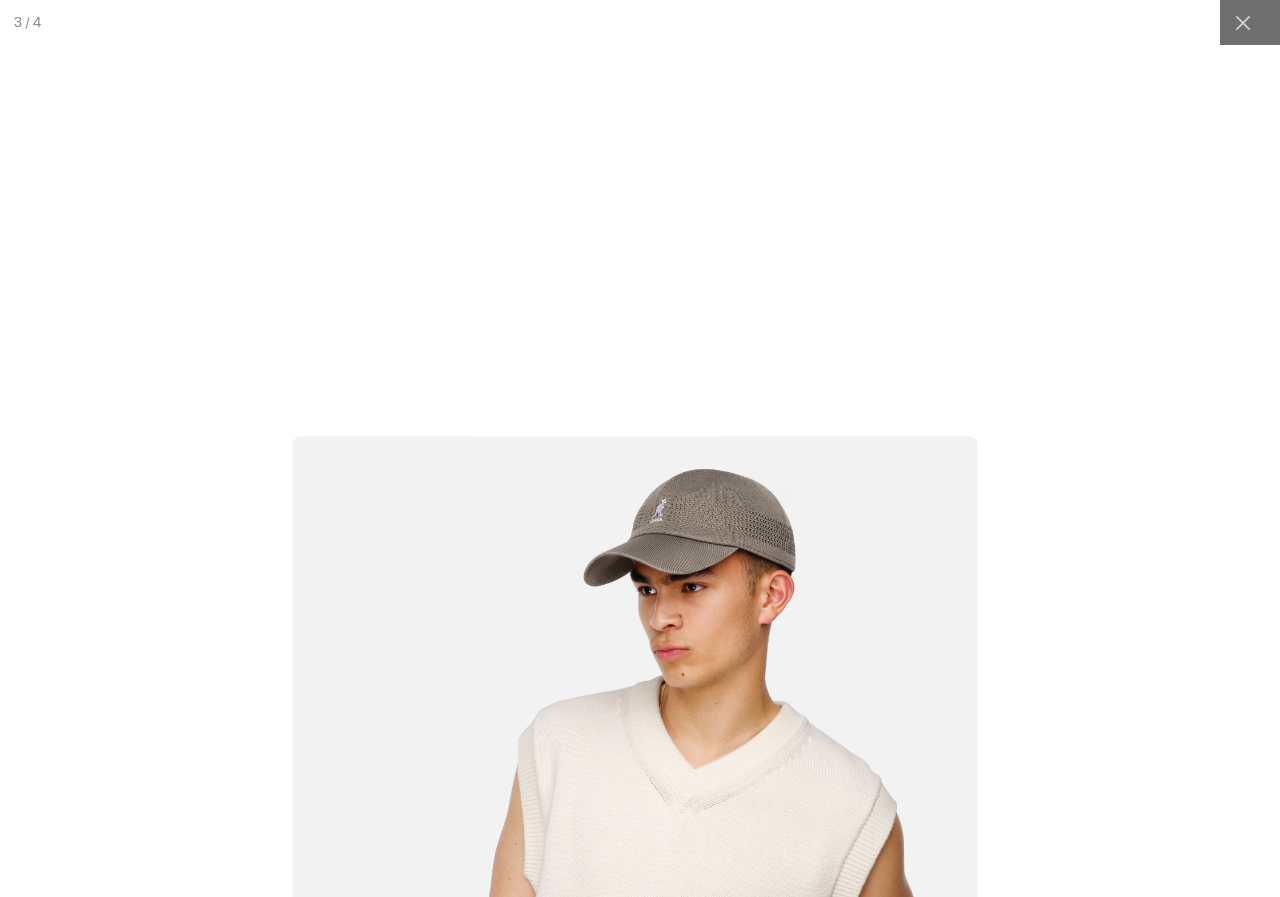 click at bounding box center [634, 865] 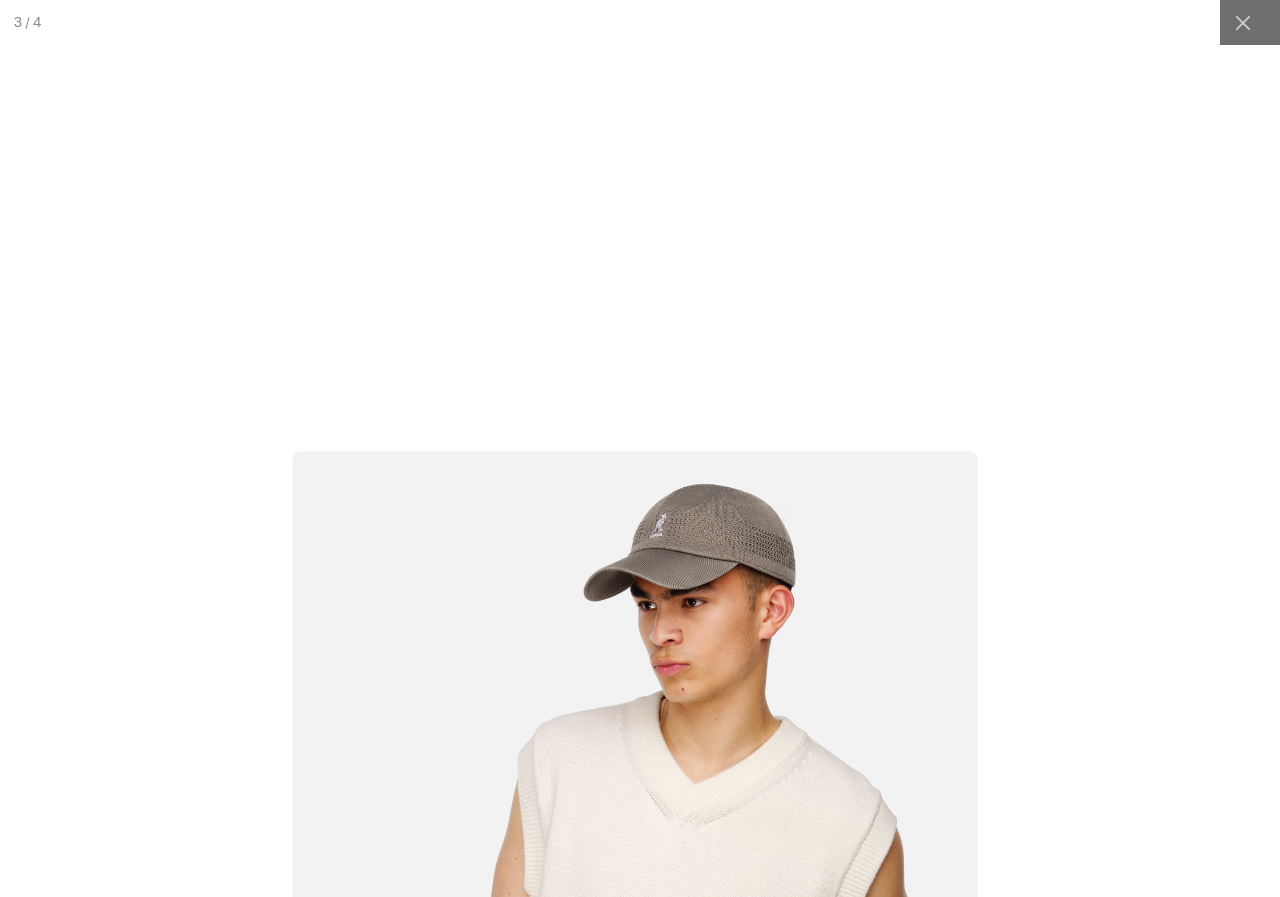 click at bounding box center [634, 880] 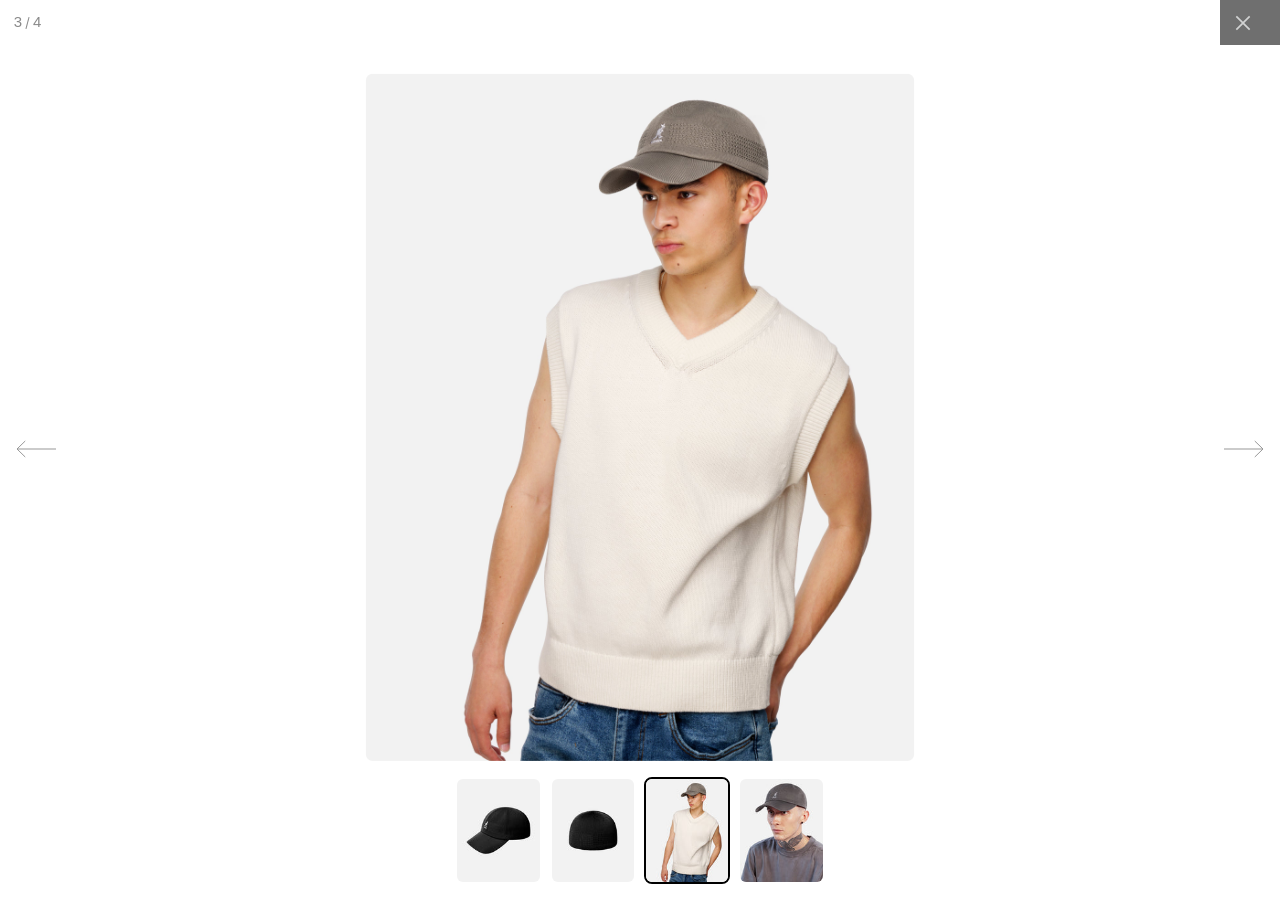 scroll, scrollTop: 0, scrollLeft: 0, axis: both 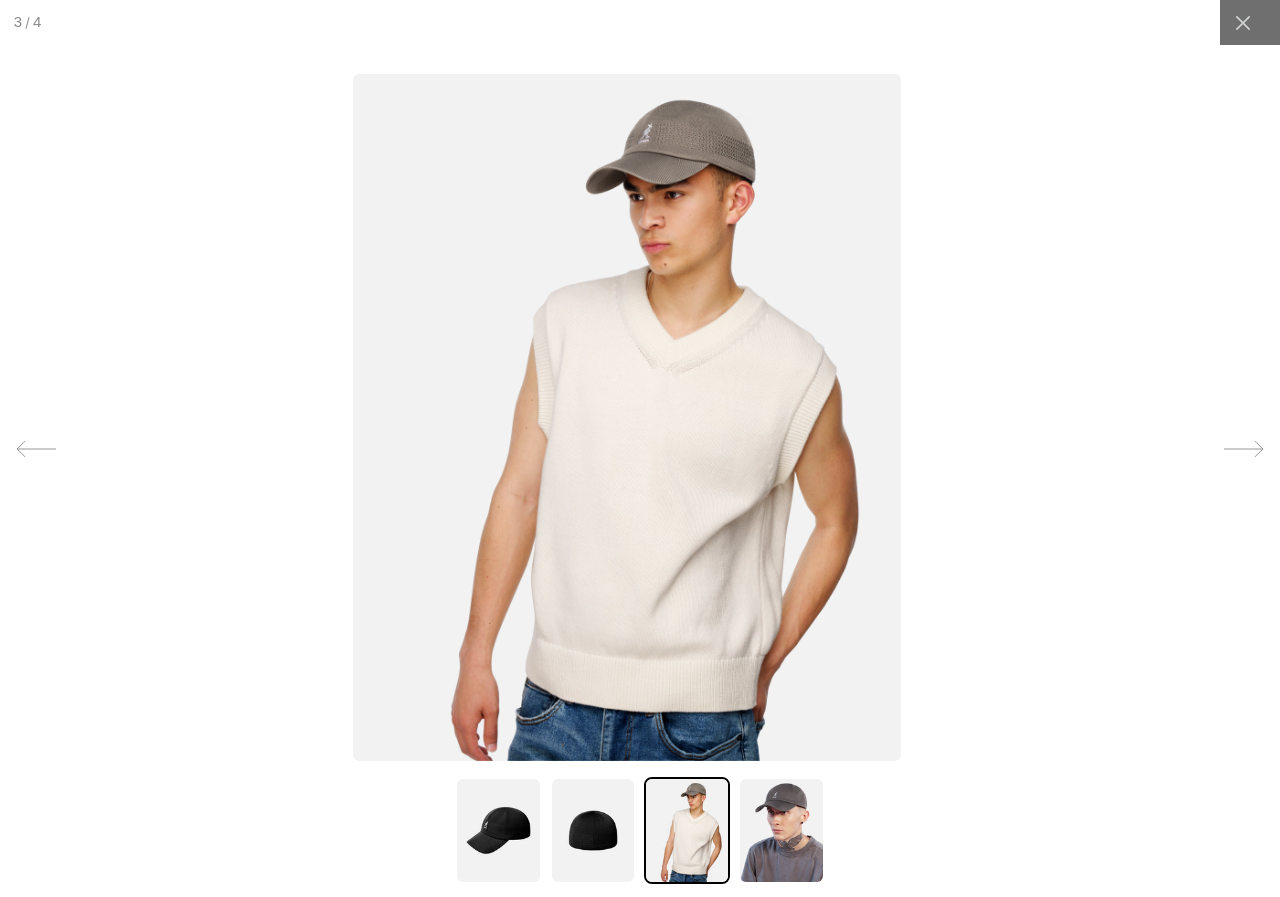 click at bounding box center [627, 417] 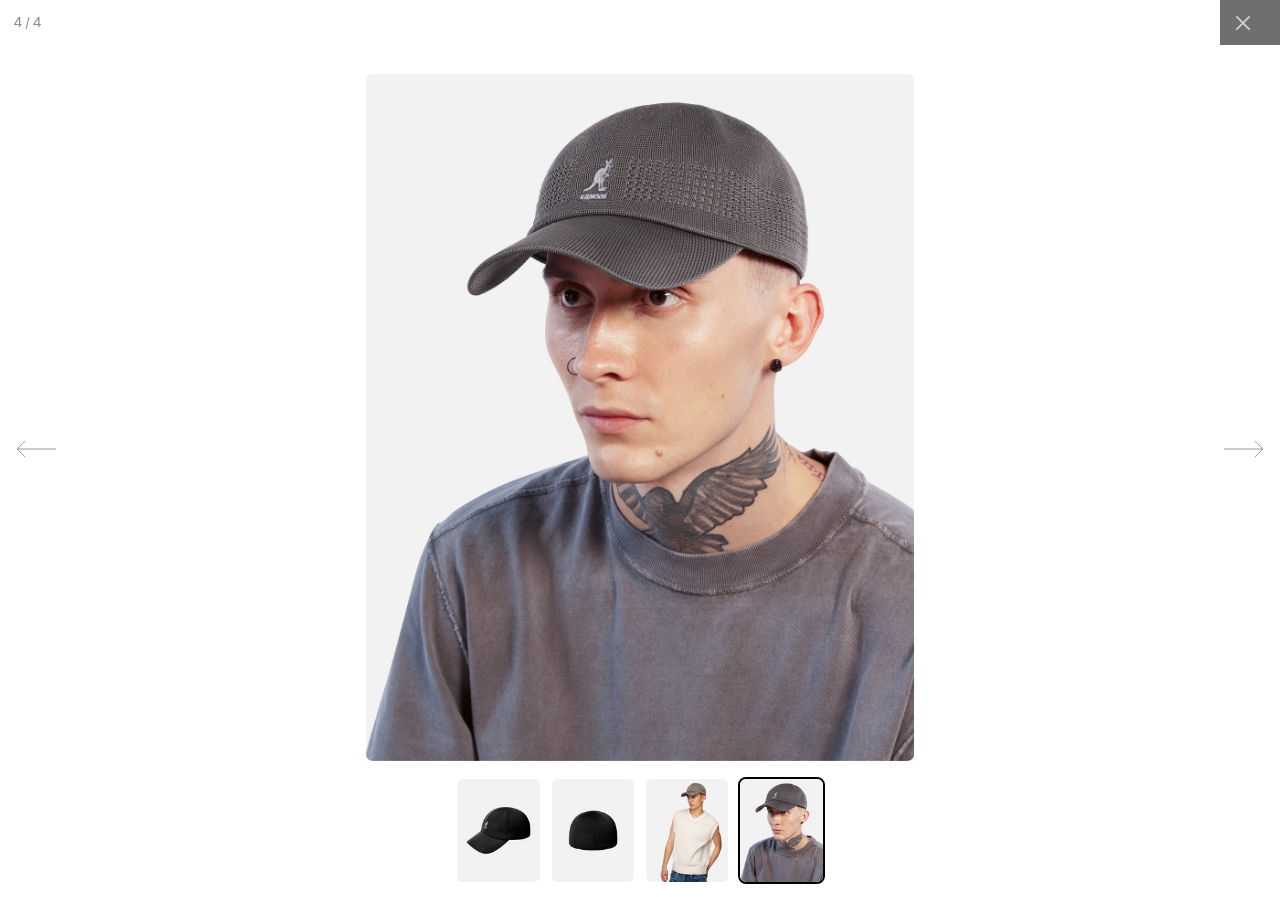 scroll, scrollTop: 0, scrollLeft: 412, axis: horizontal 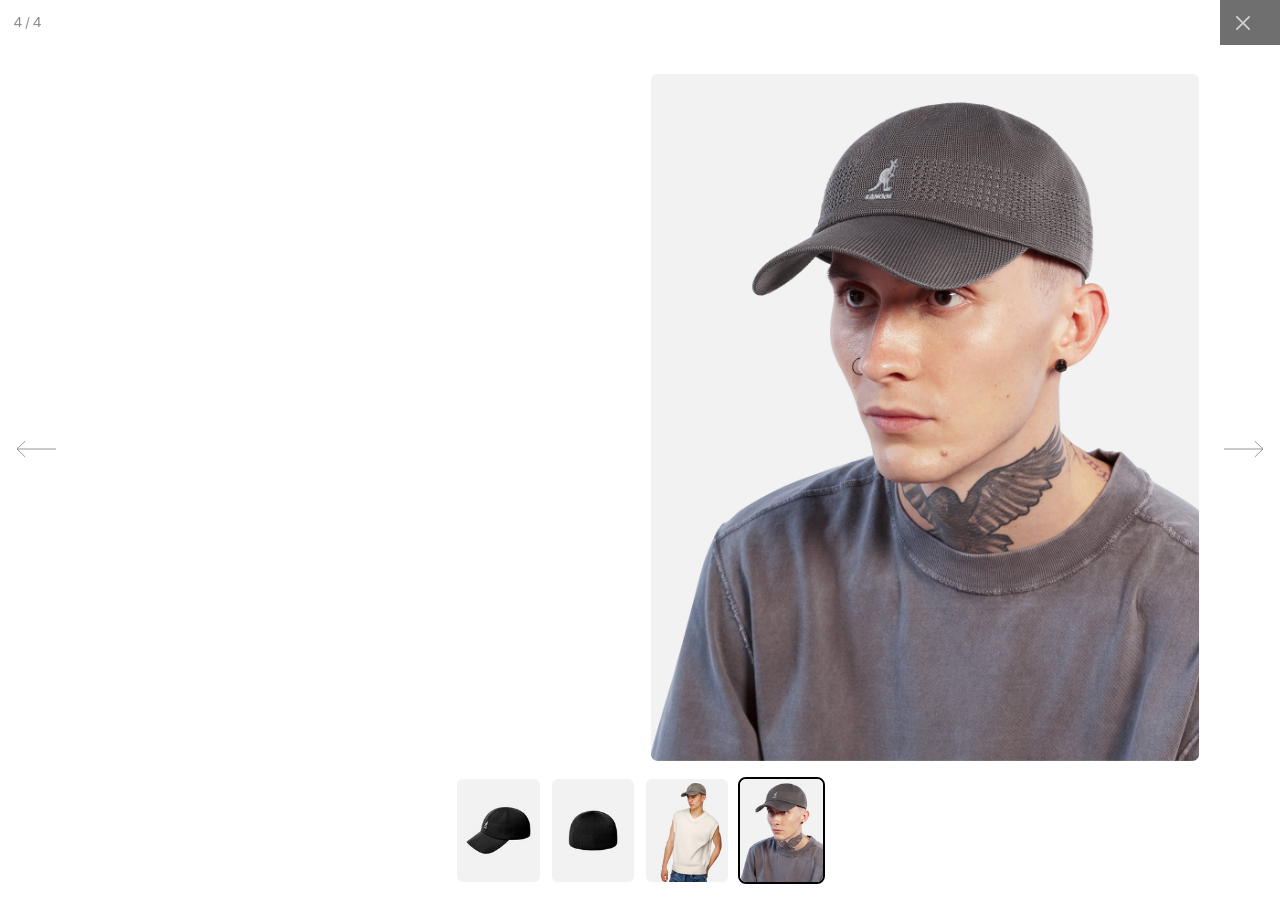 click at bounding box center [925, 417] 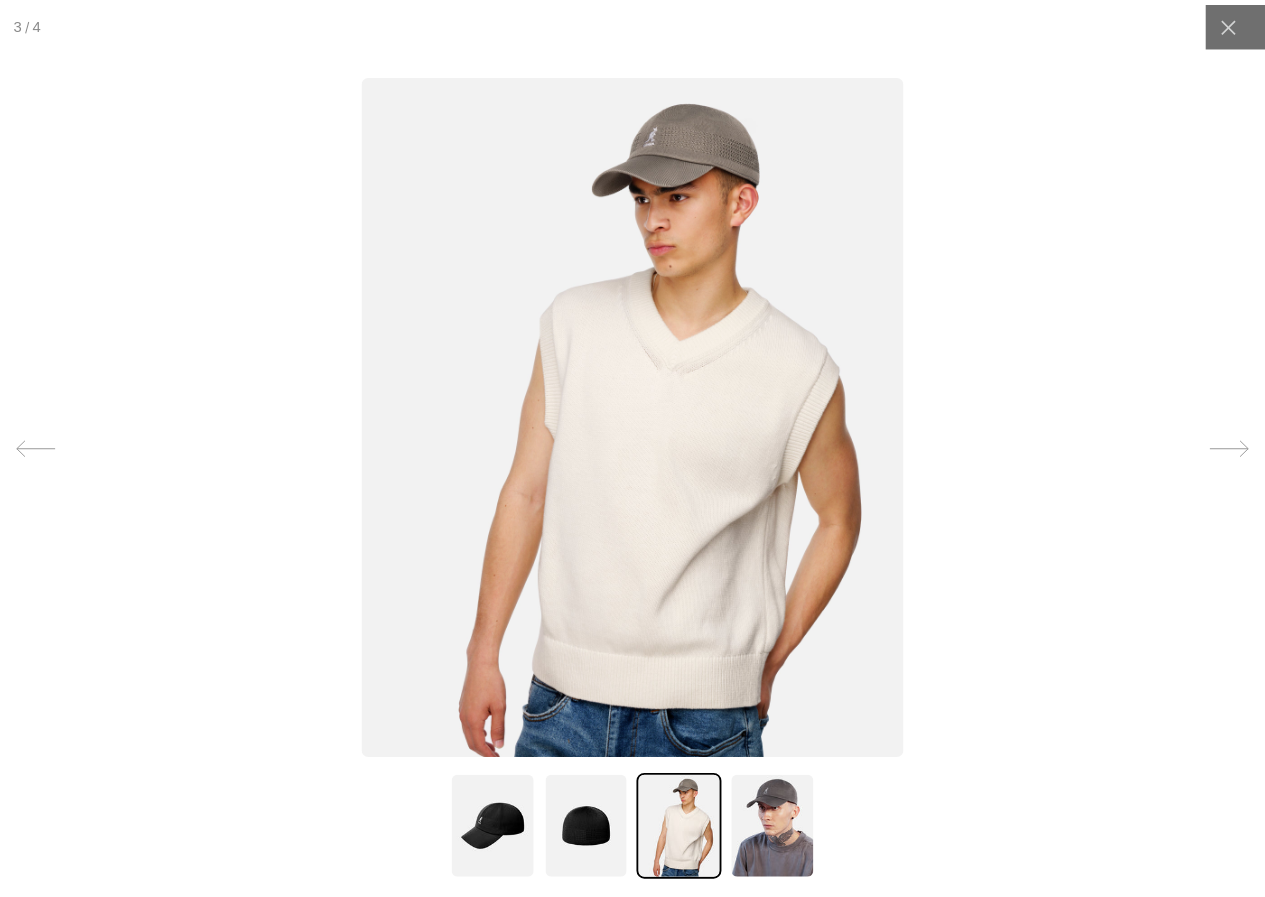 scroll, scrollTop: 0, scrollLeft: 0, axis: both 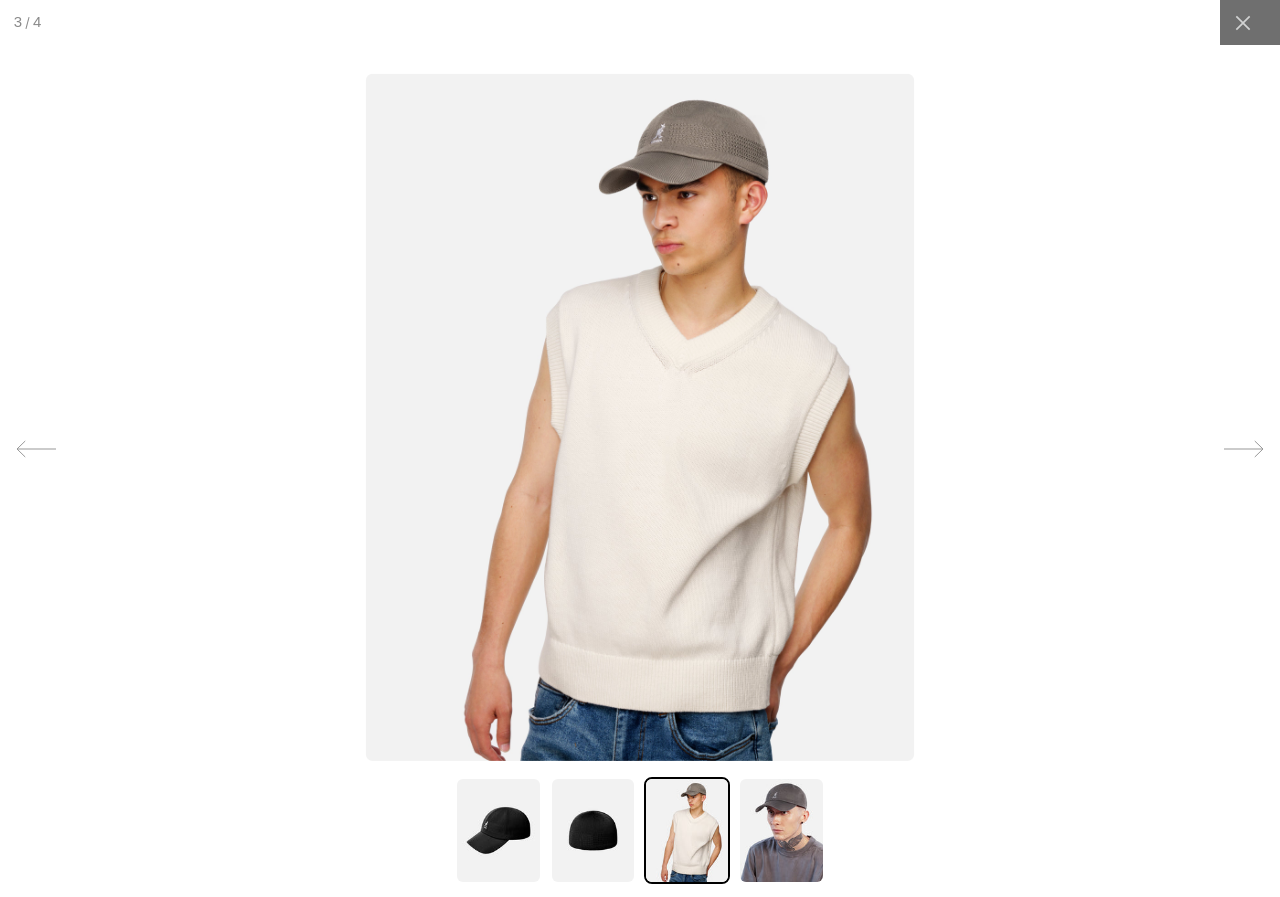 click 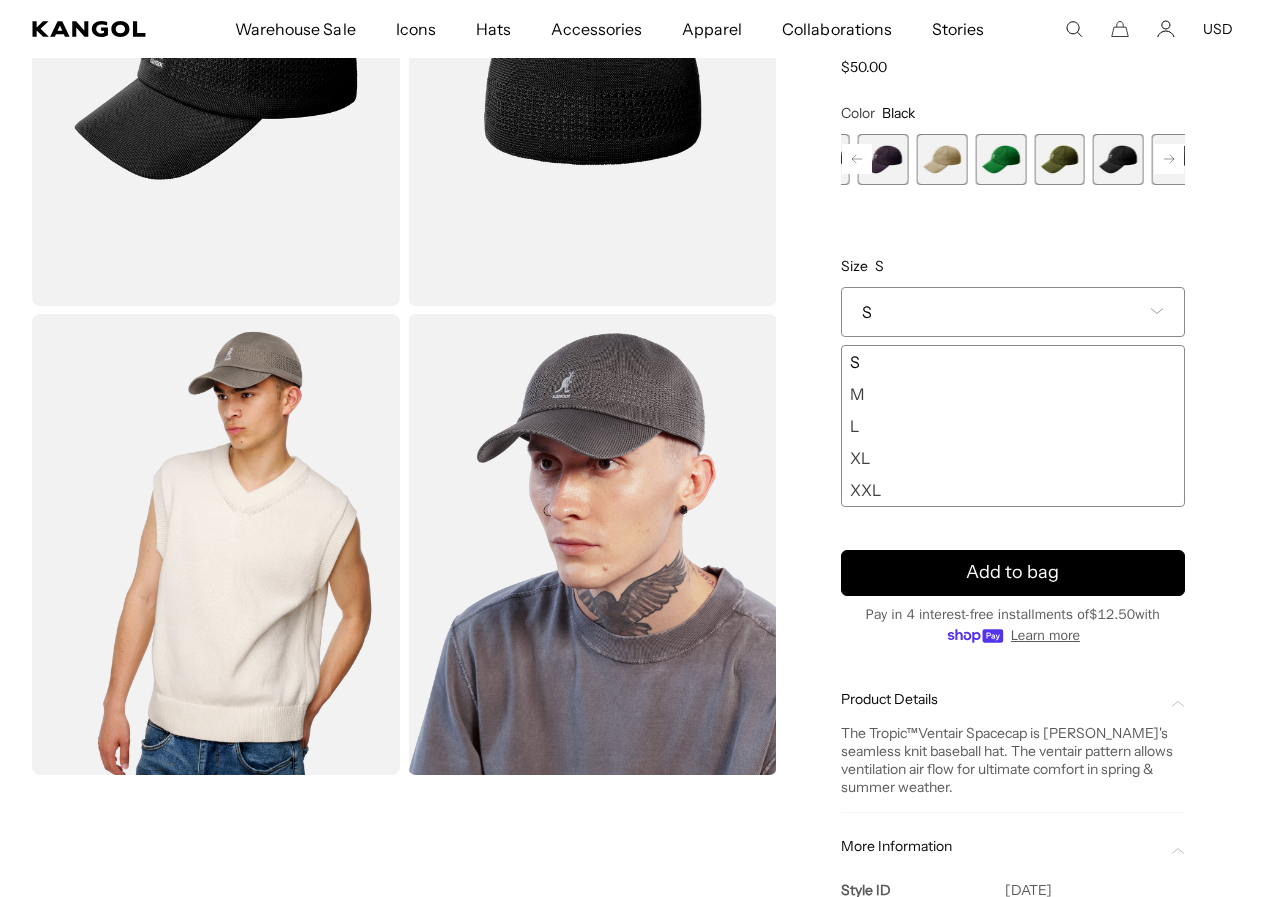 scroll, scrollTop: 0, scrollLeft: 412, axis: horizontal 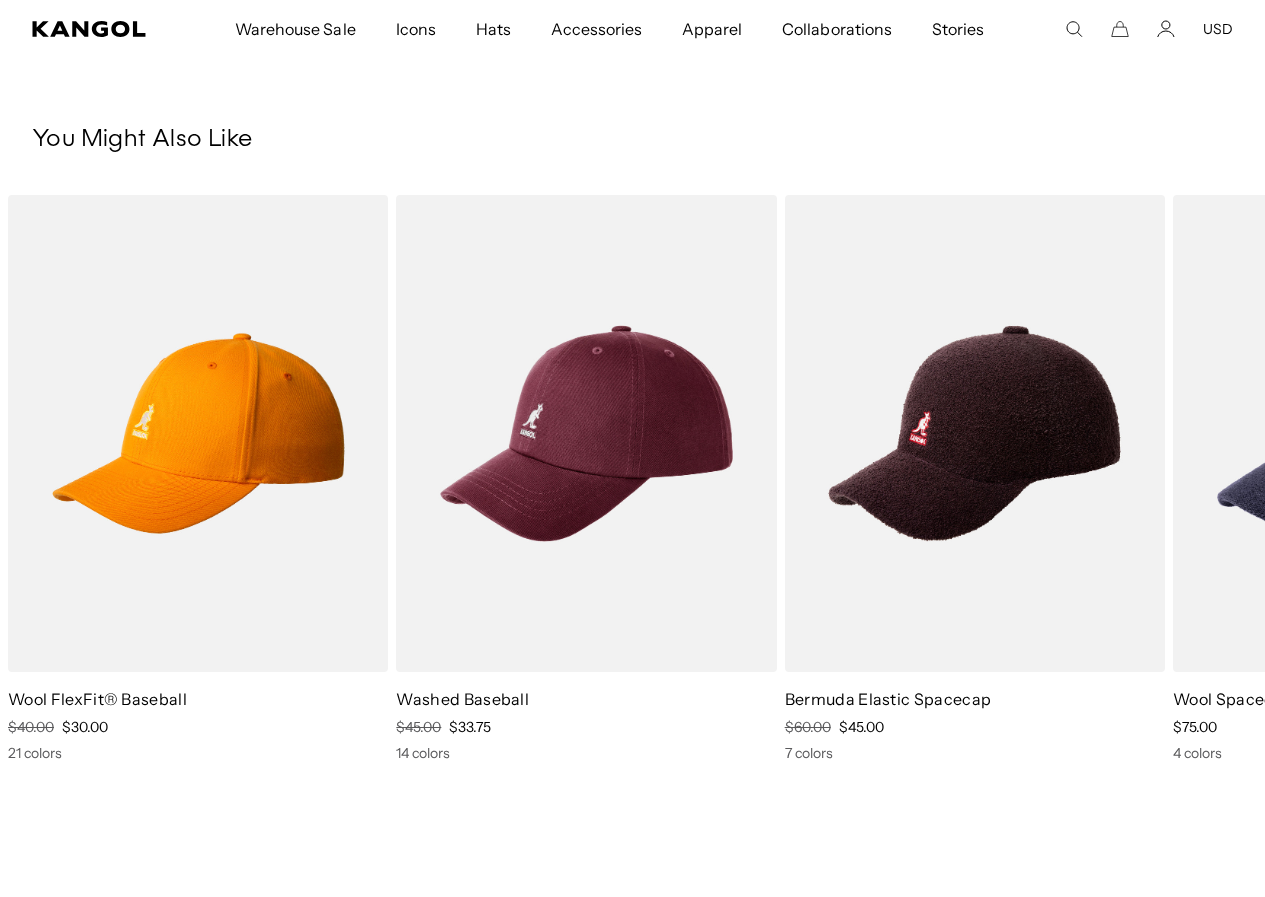 click on "Bermuda Elastic Spacecap" at bounding box center (888, 699) 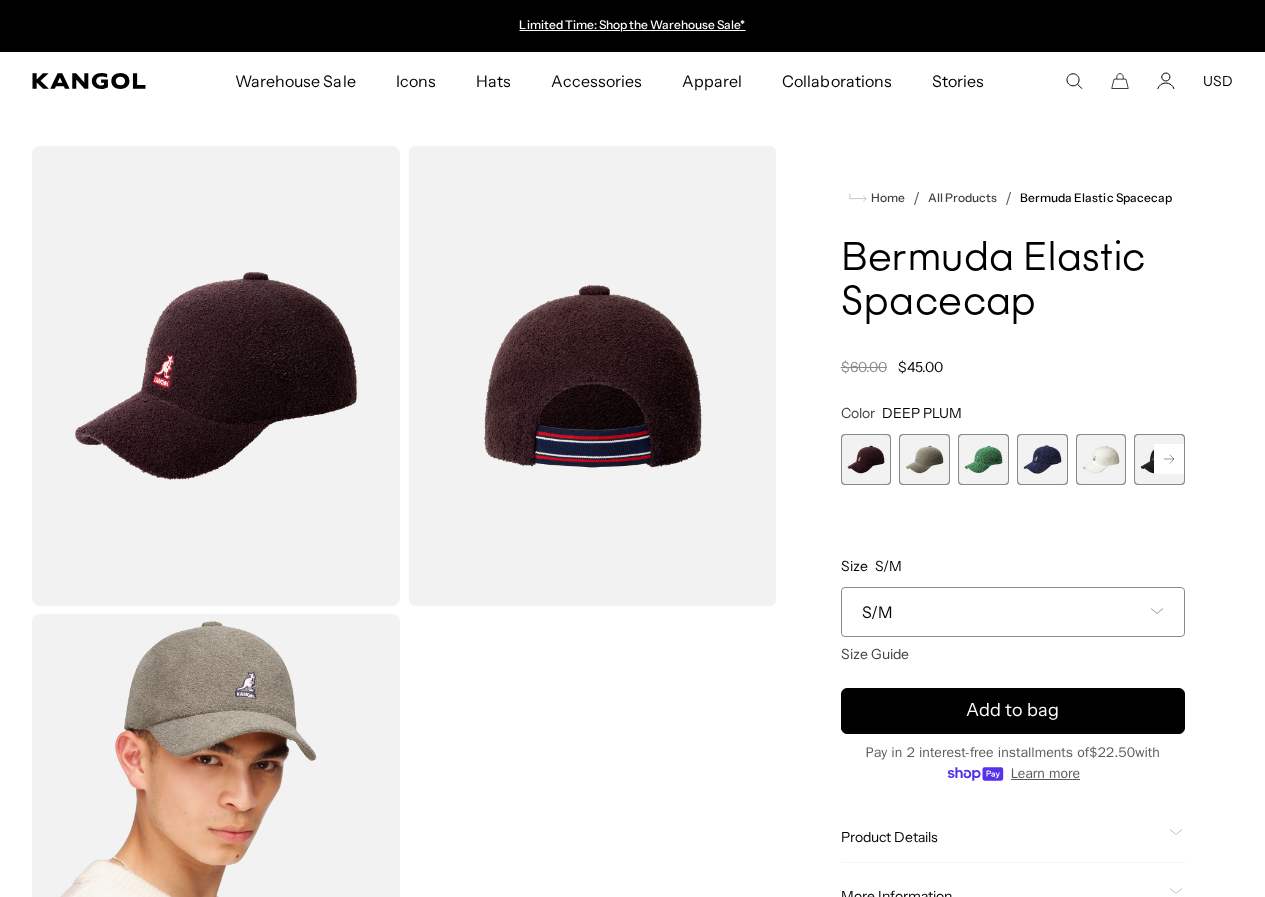 scroll, scrollTop: 0, scrollLeft: 0, axis: both 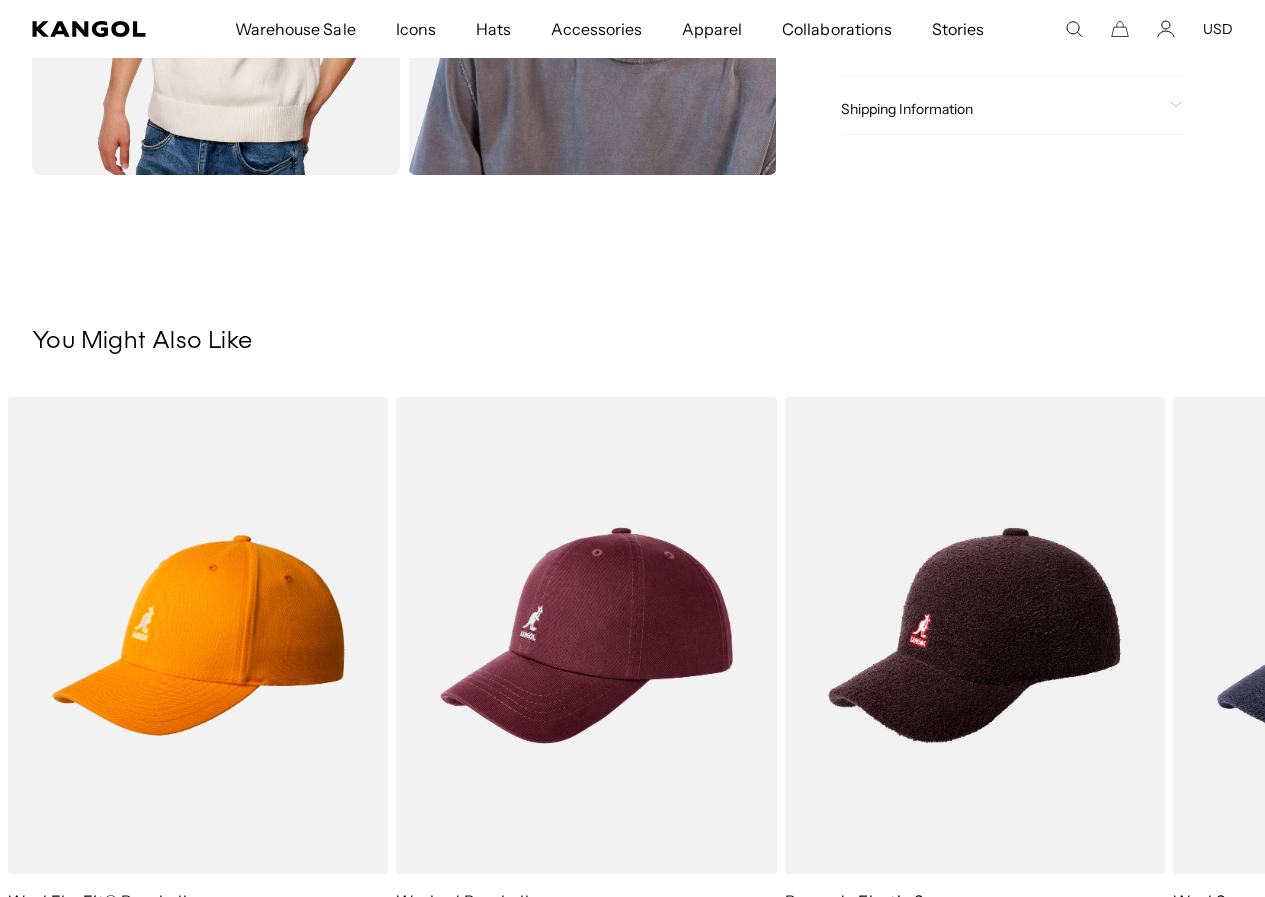 click 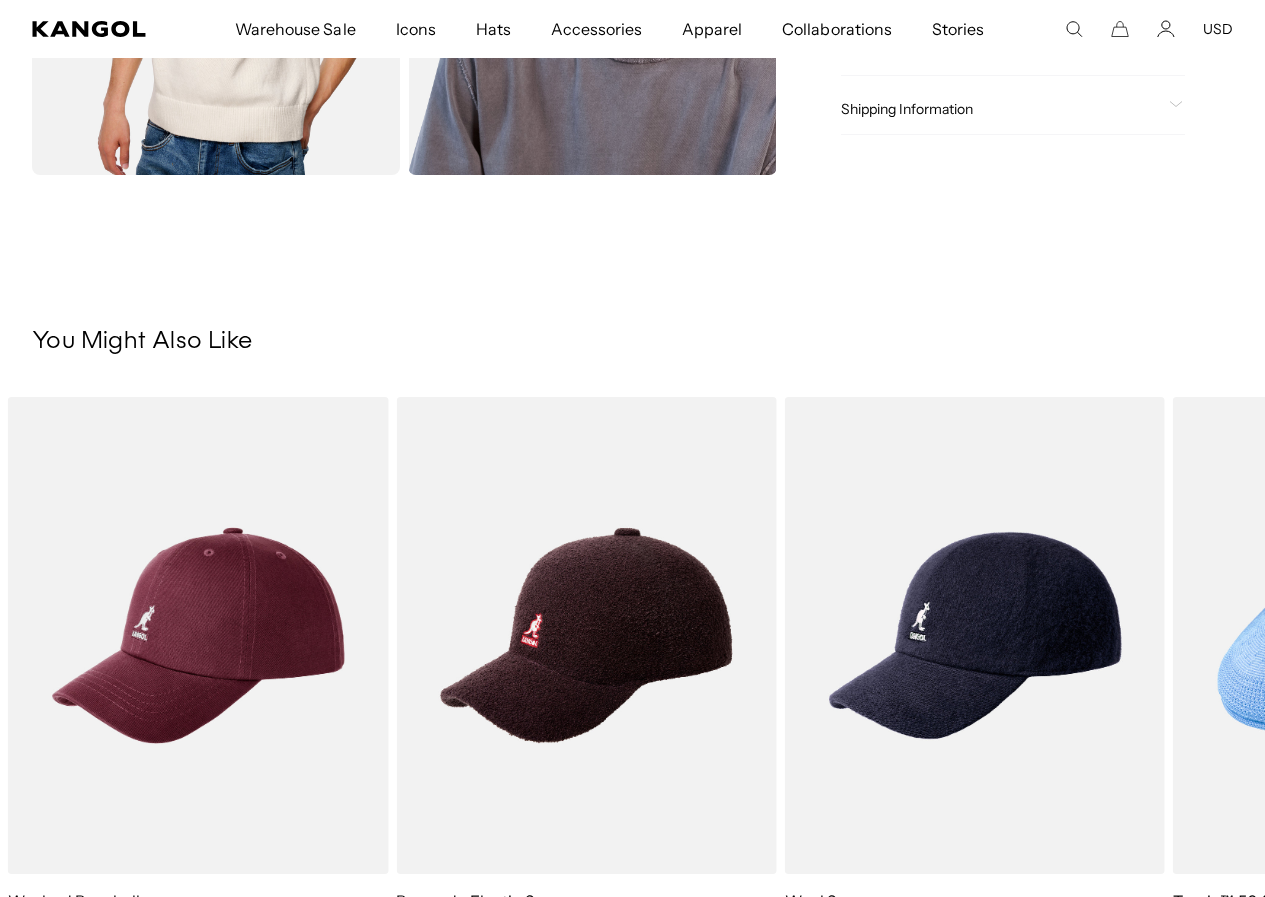 scroll, scrollTop: 0, scrollLeft: 0, axis: both 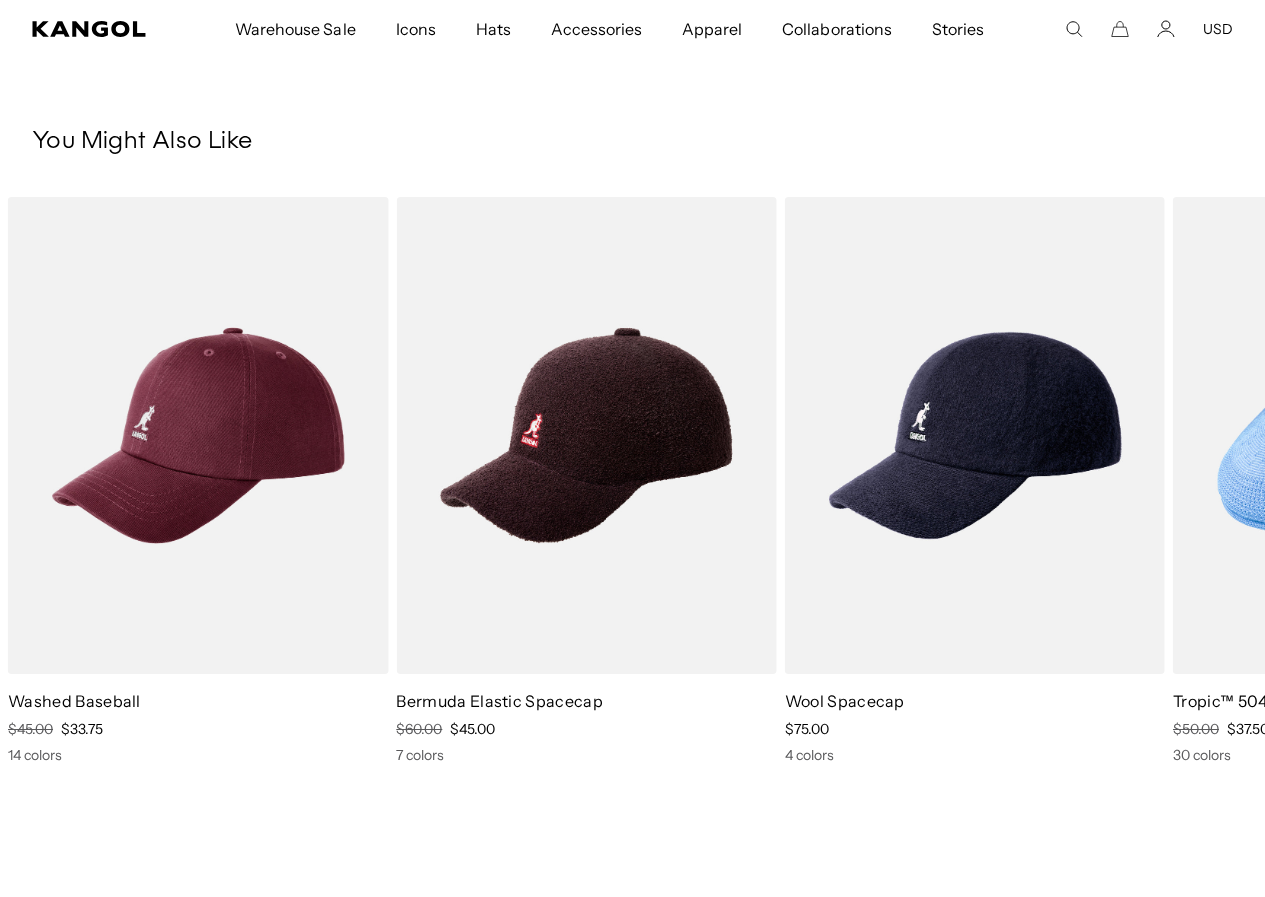 click 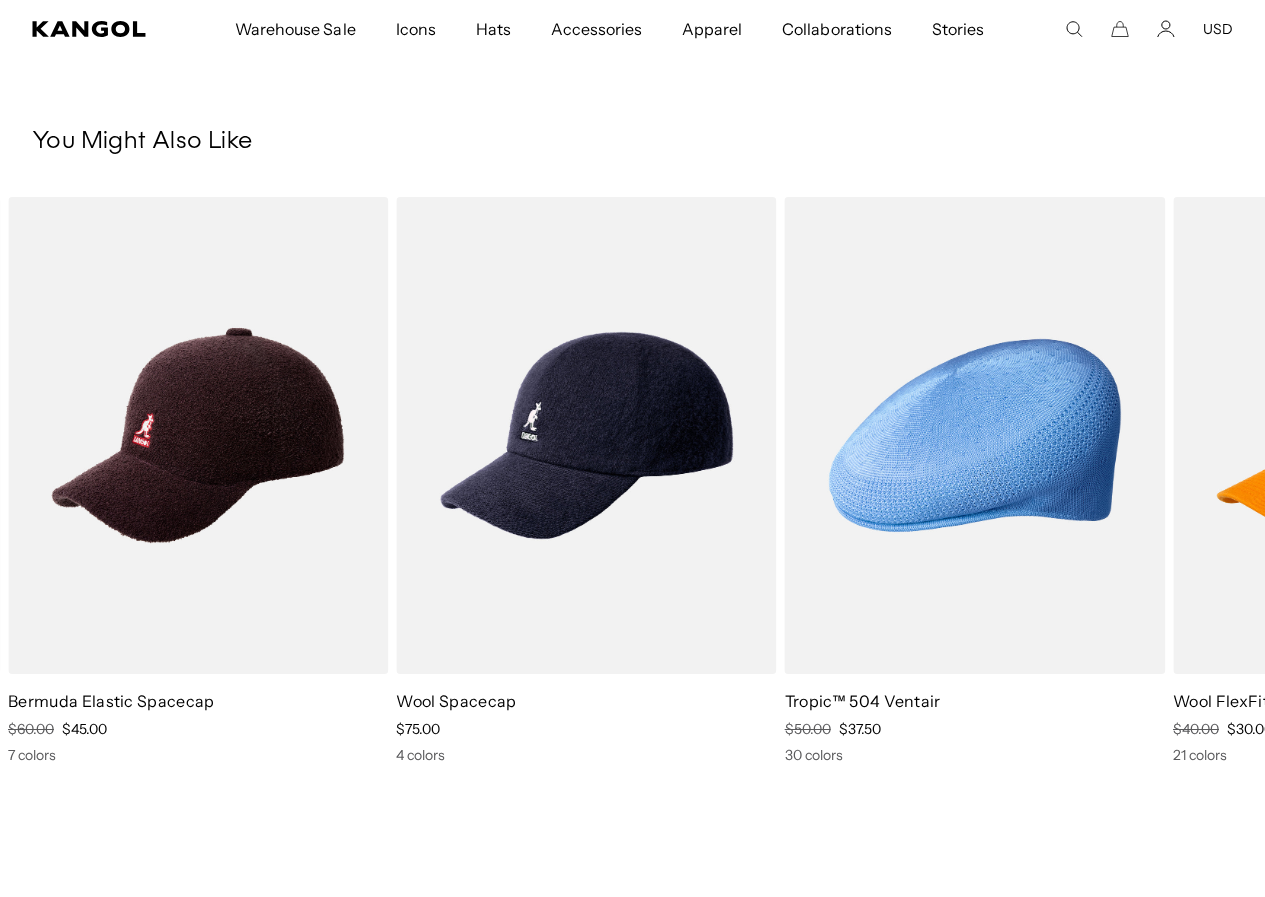 click 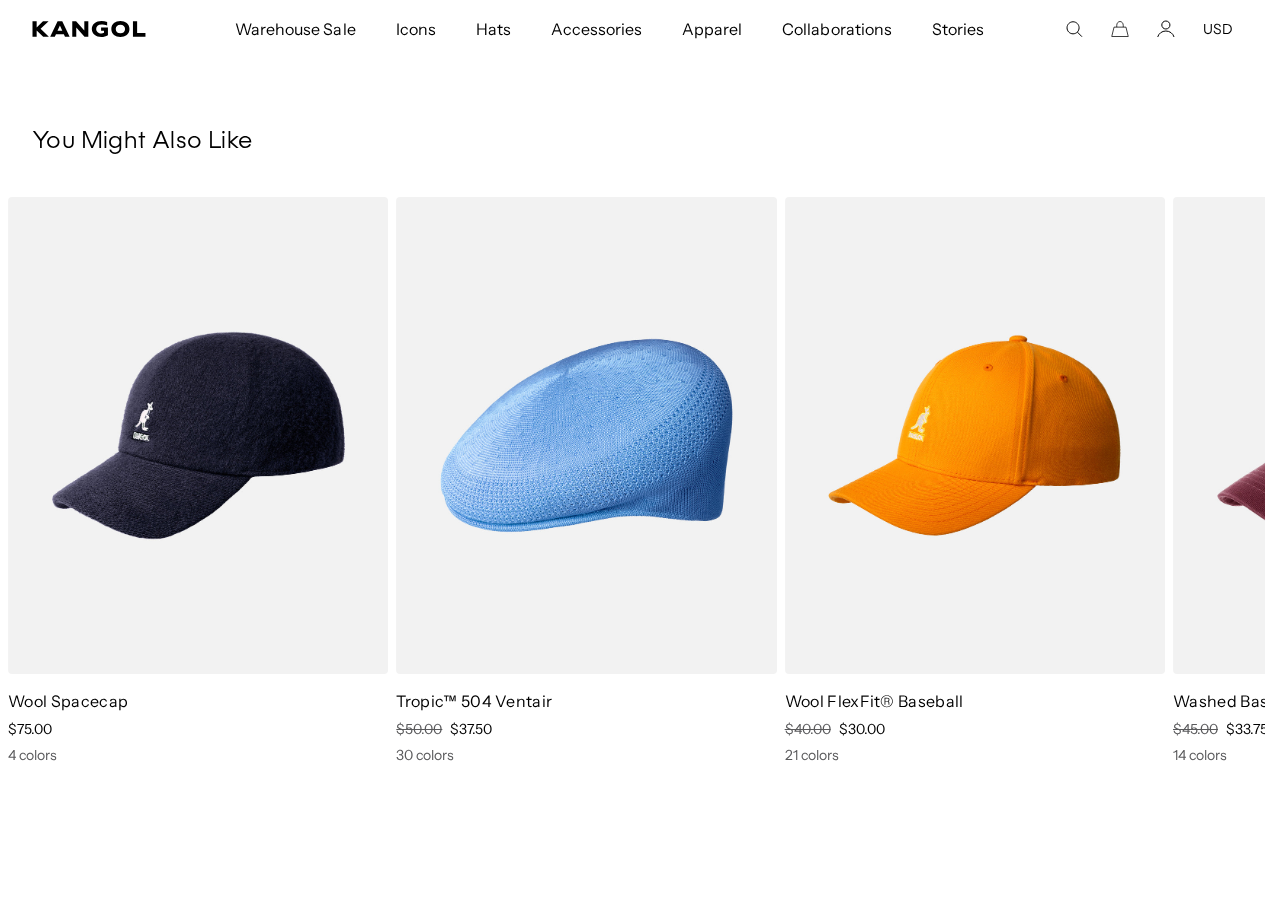 click 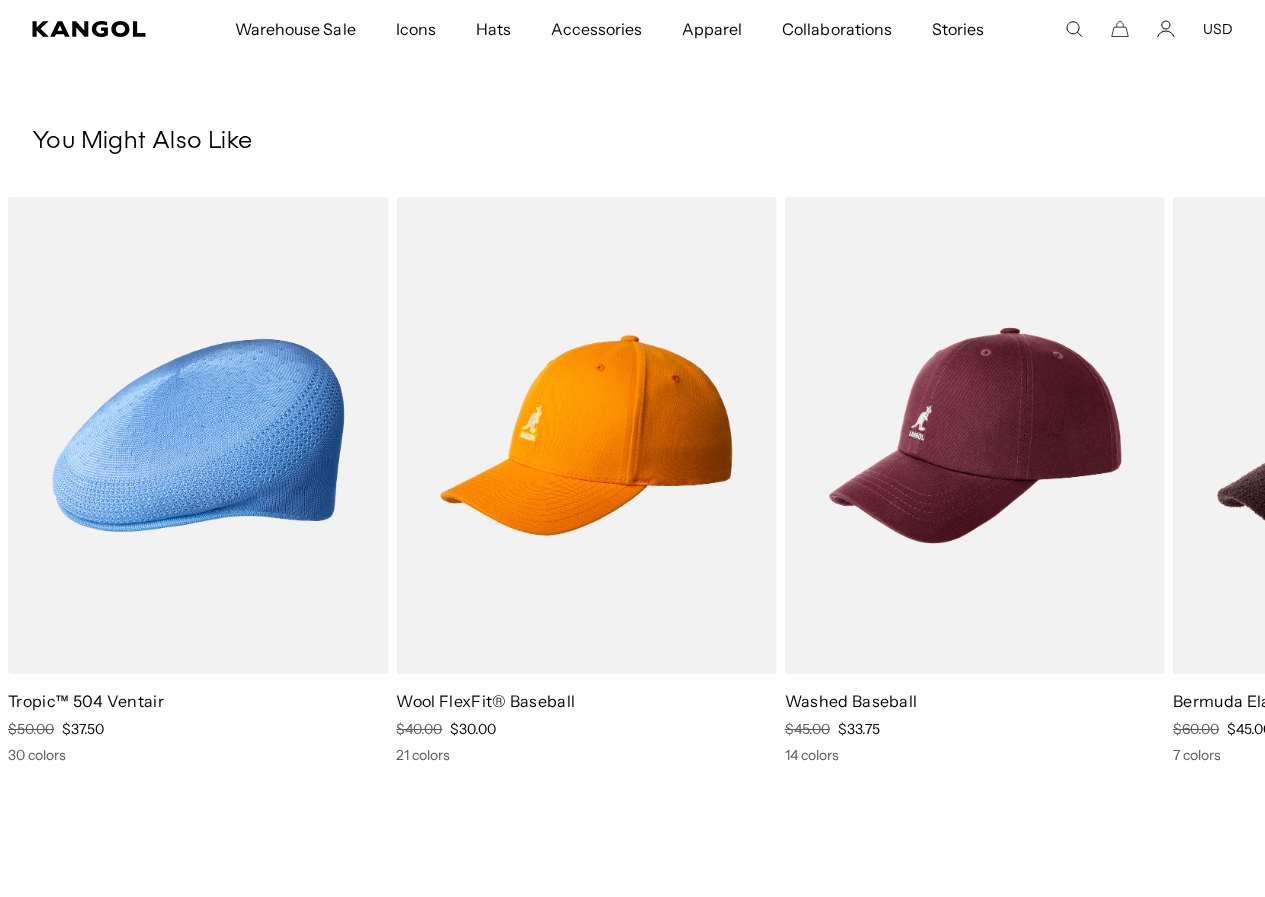 scroll, scrollTop: 0, scrollLeft: 0, axis: both 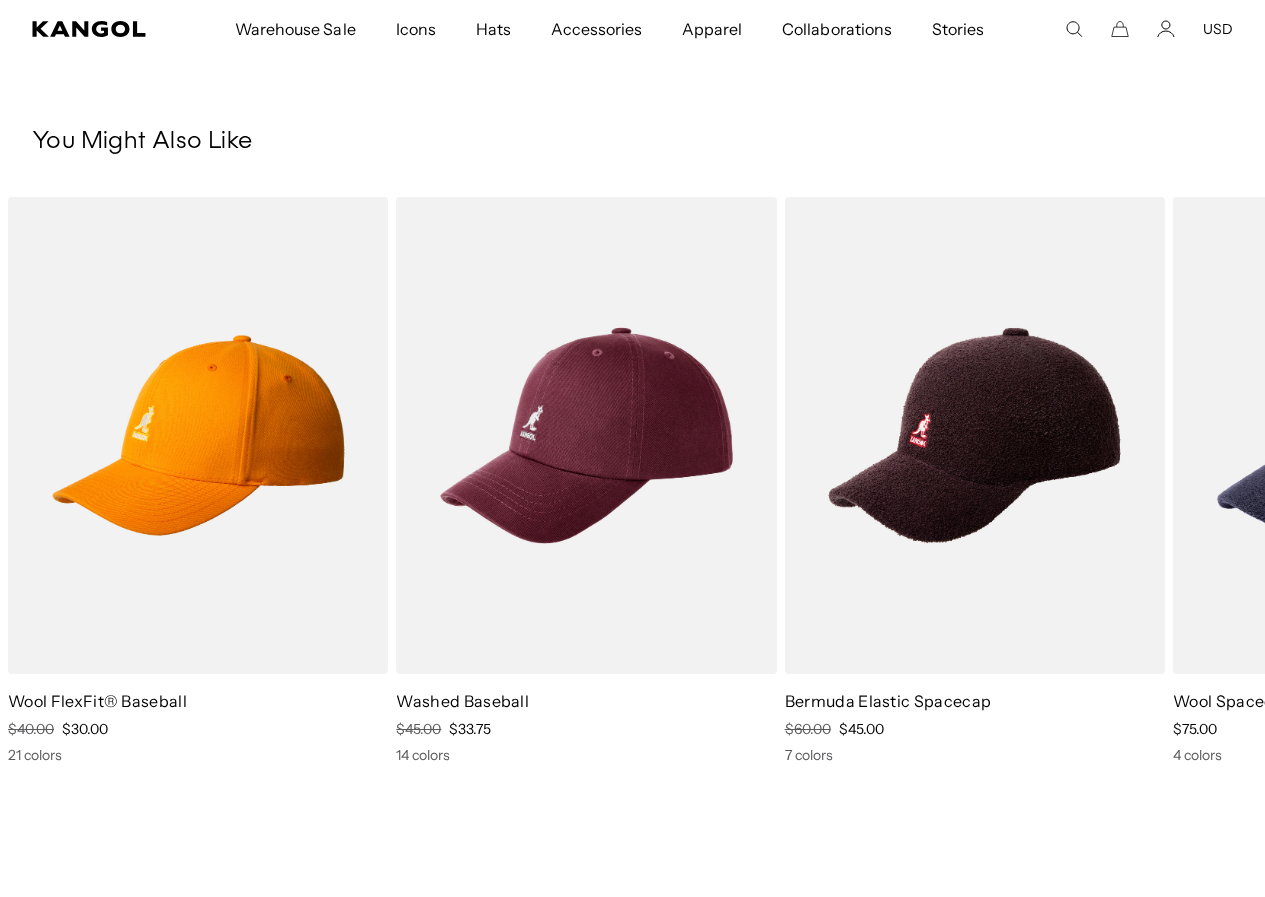 click 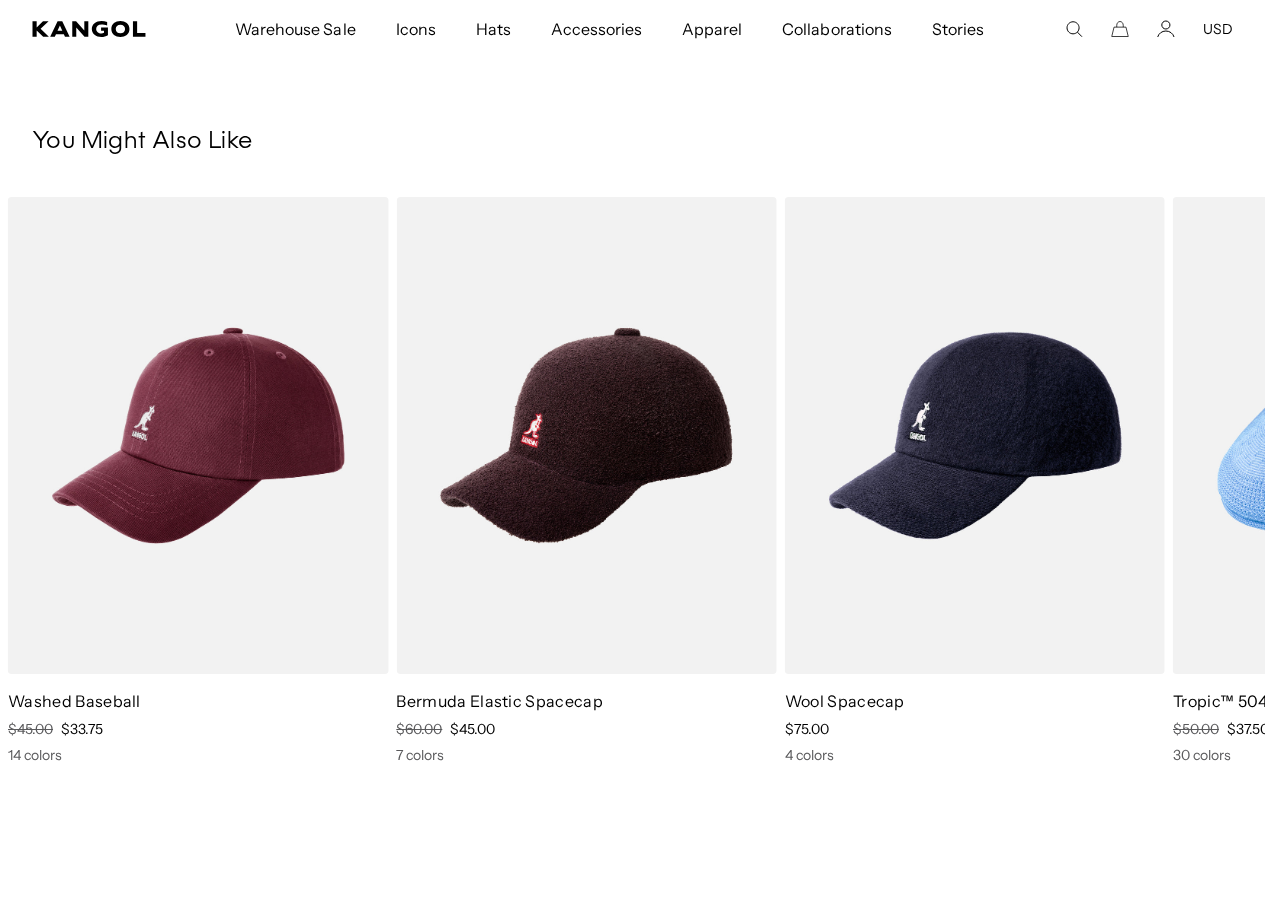 click 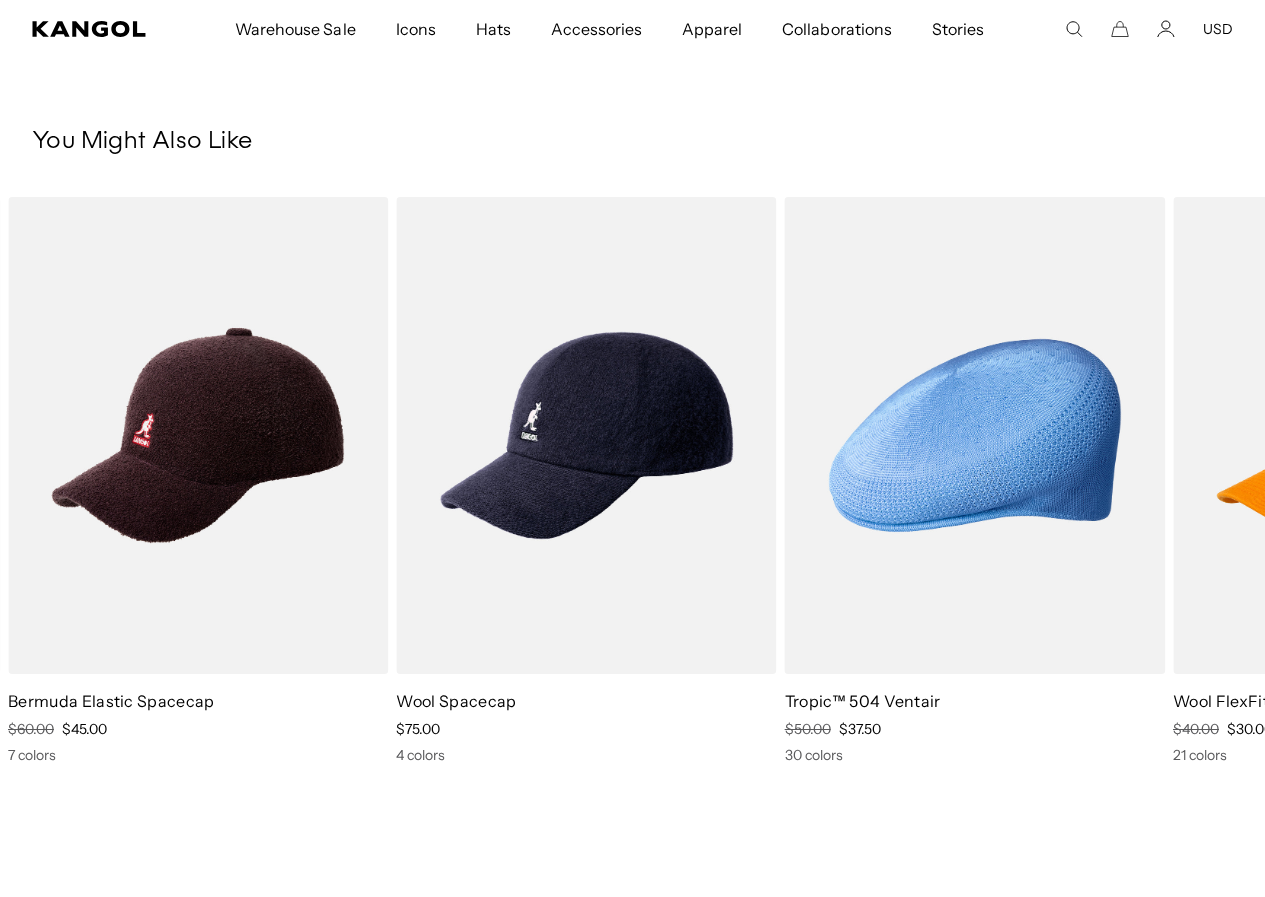 click 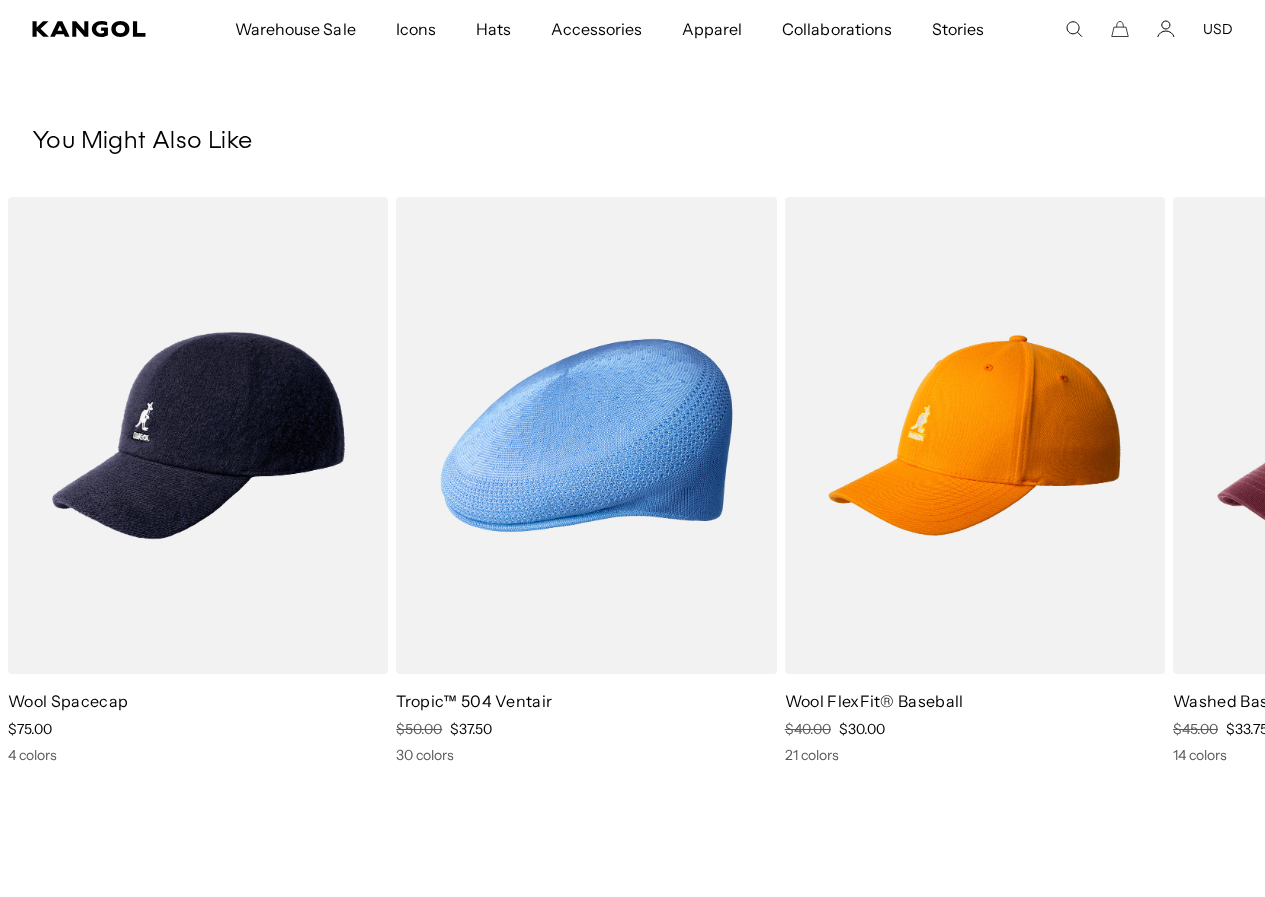 click 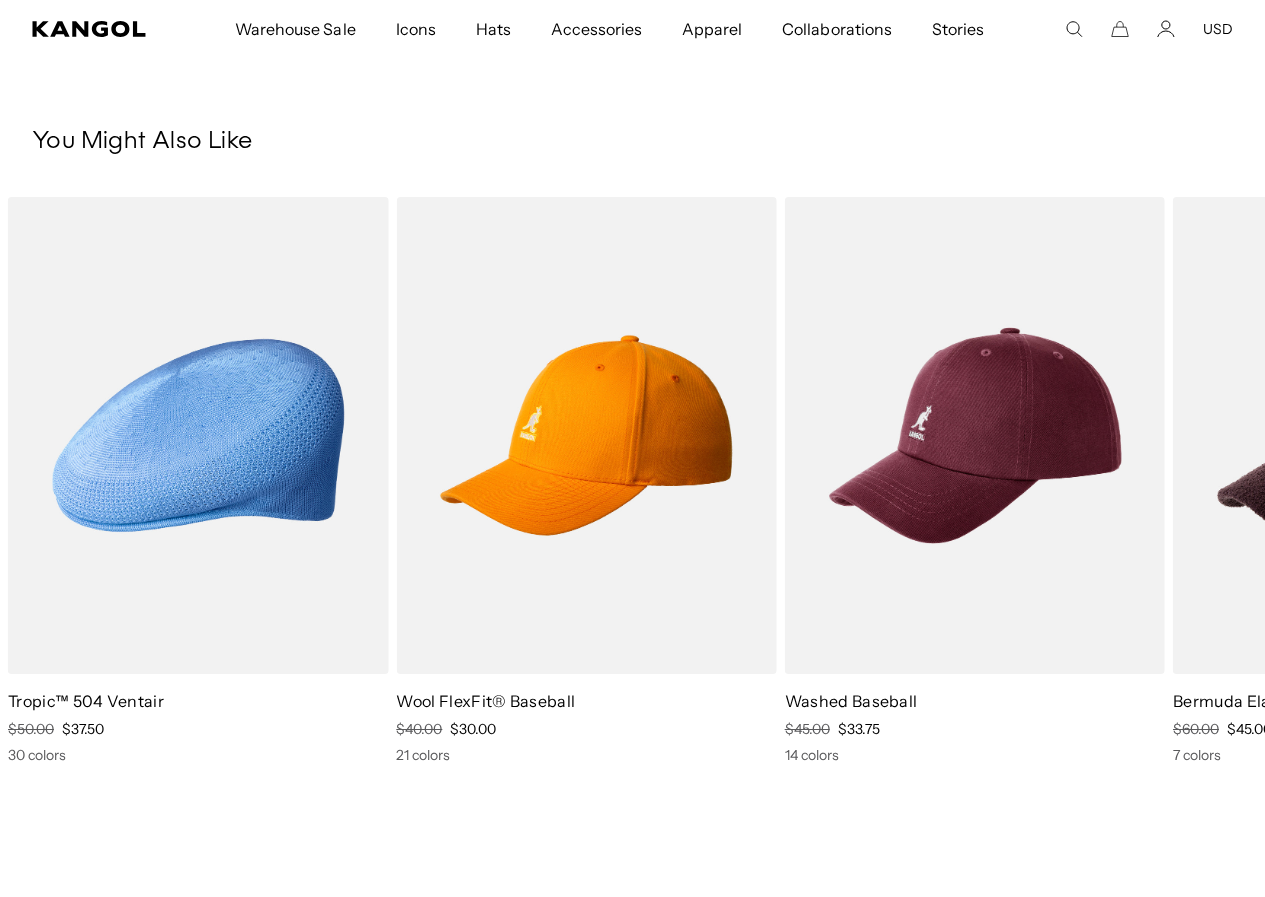 scroll, scrollTop: 0, scrollLeft: 0, axis: both 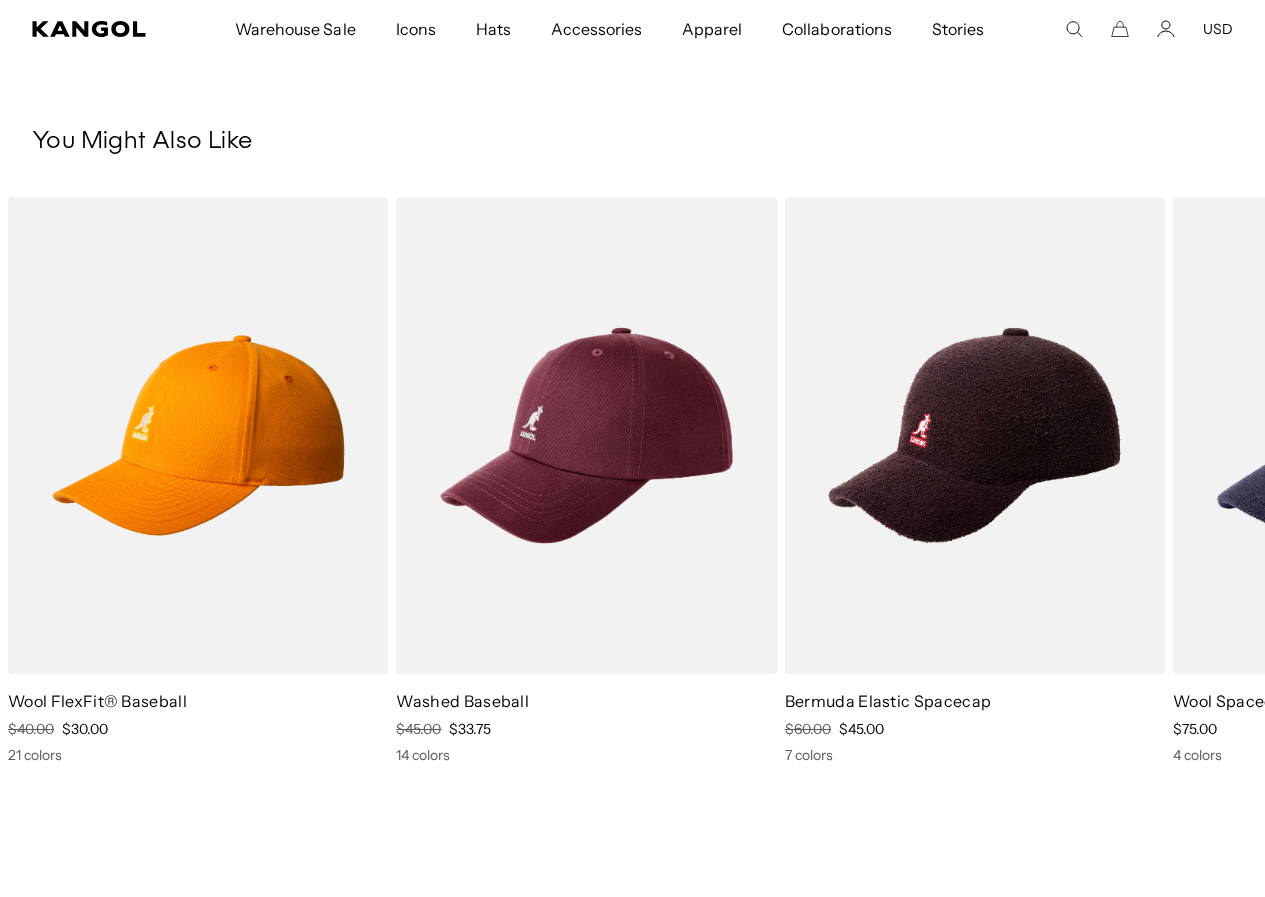 click 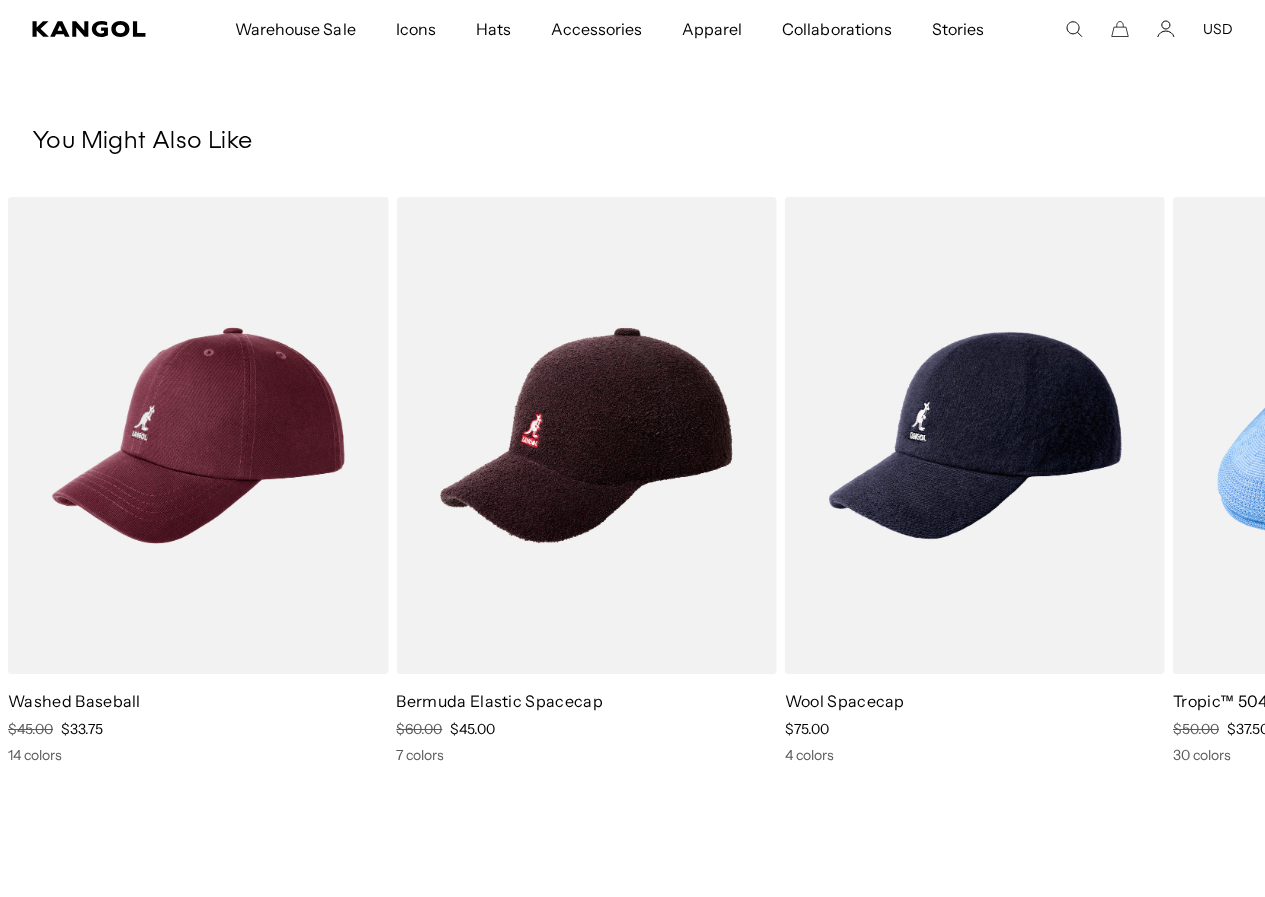scroll, scrollTop: 0, scrollLeft: 412, axis: horizontal 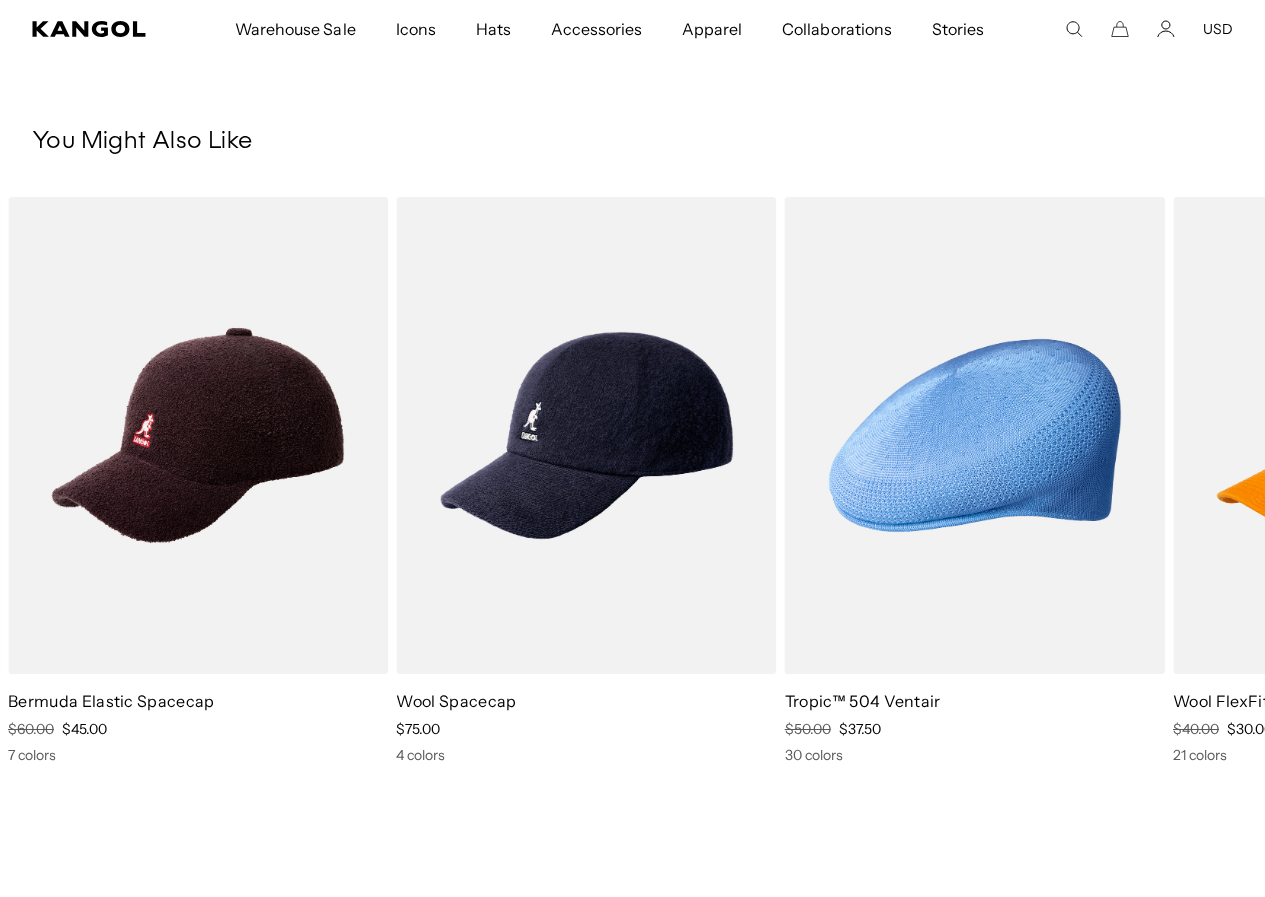 click 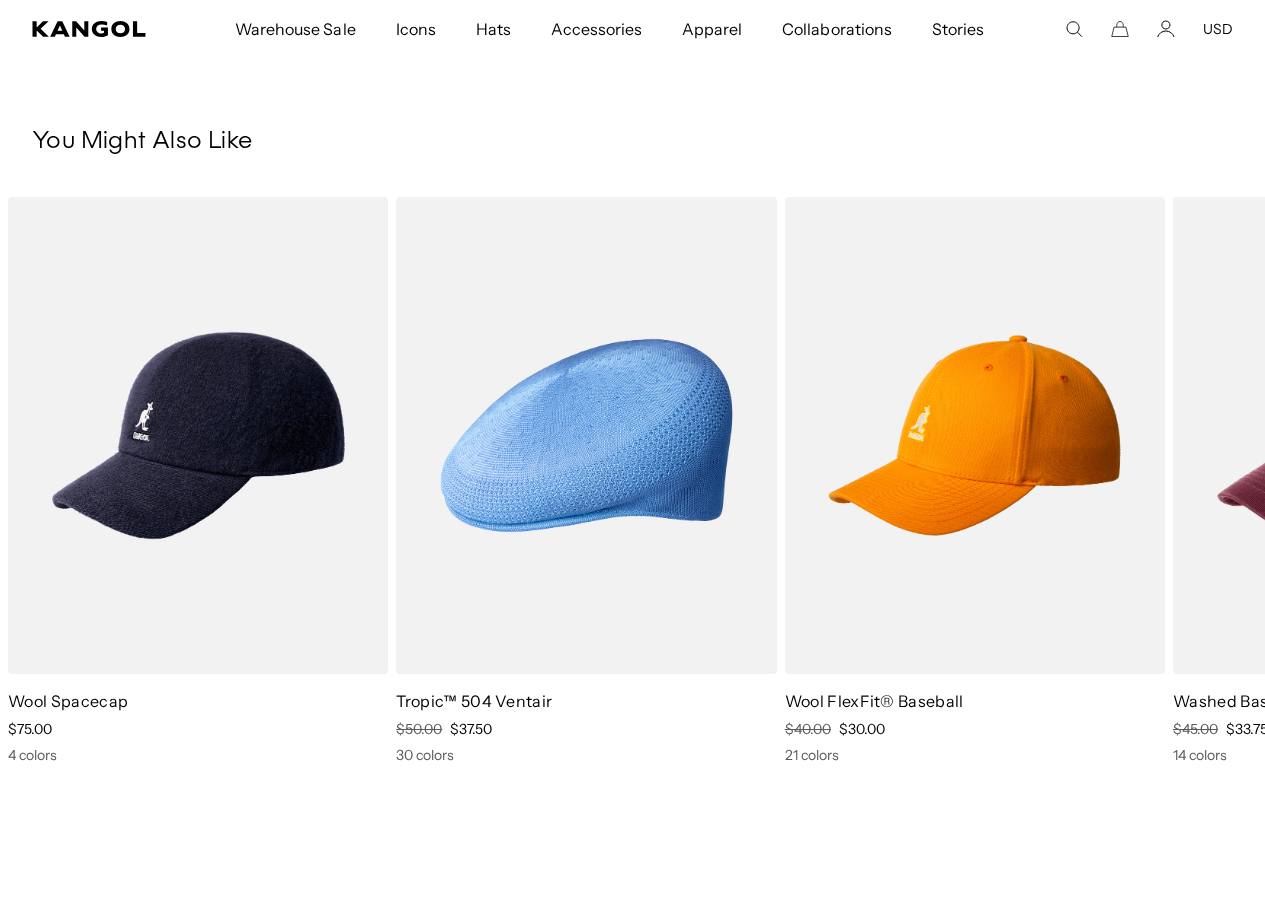 click 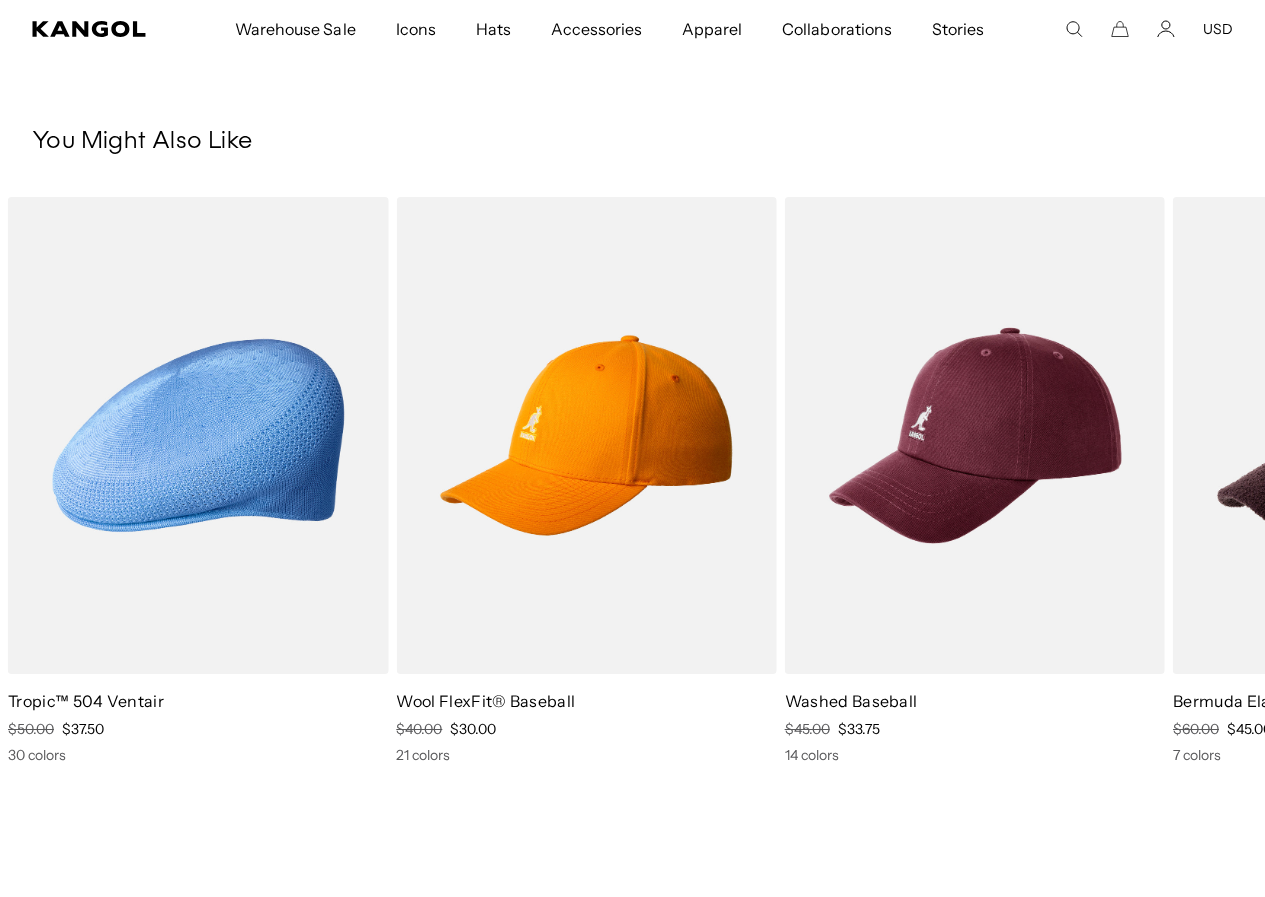 scroll, scrollTop: 0, scrollLeft: 0, axis: both 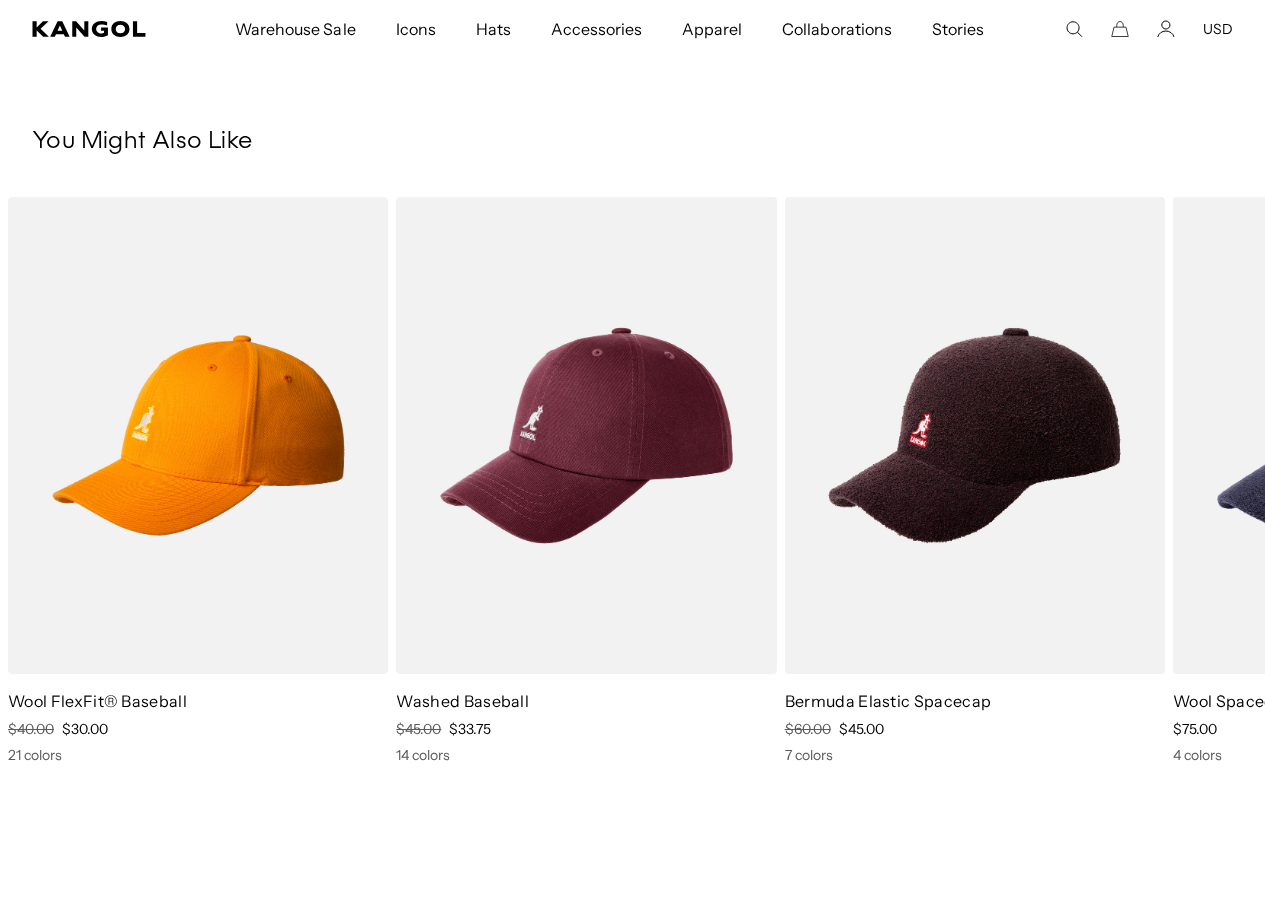 click 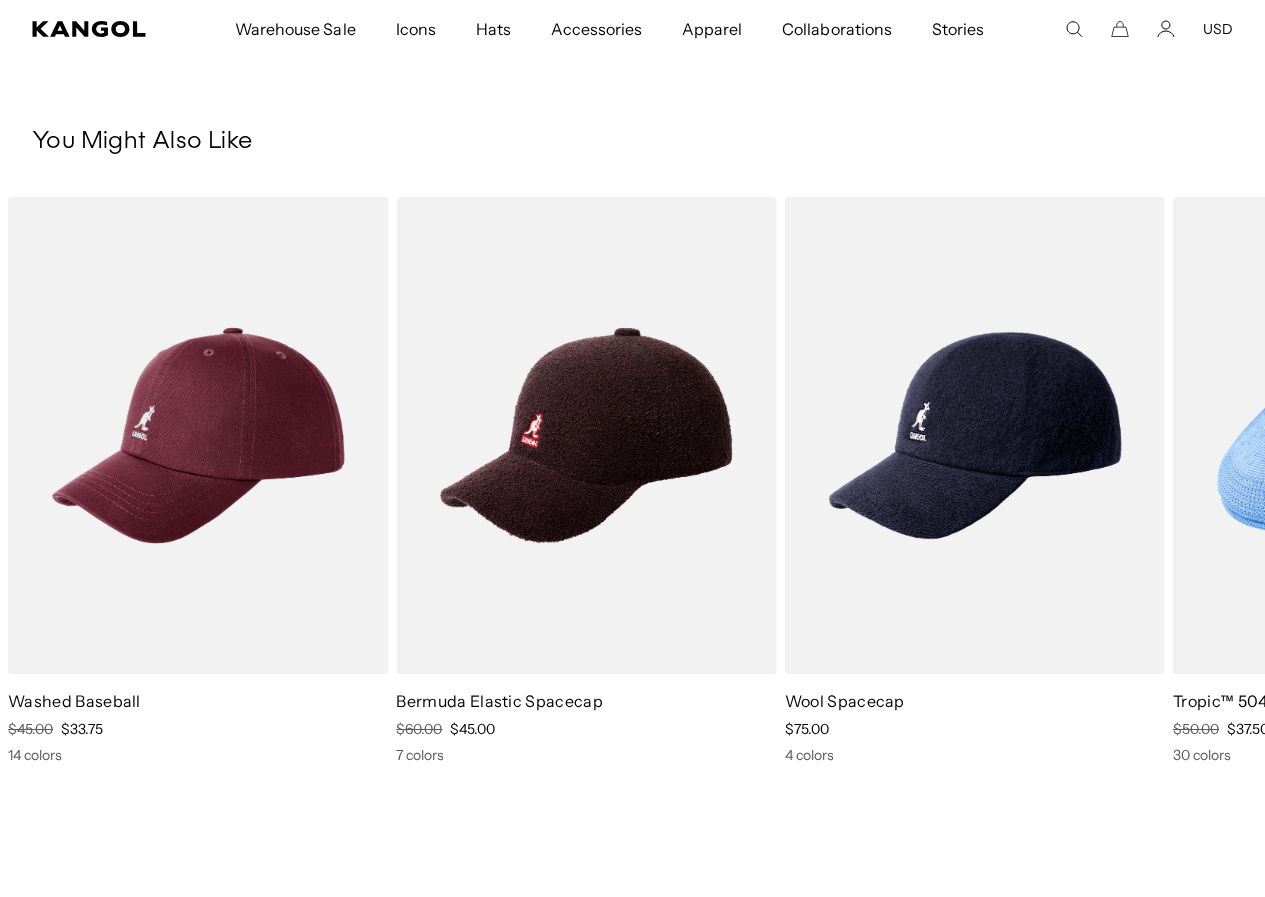 click 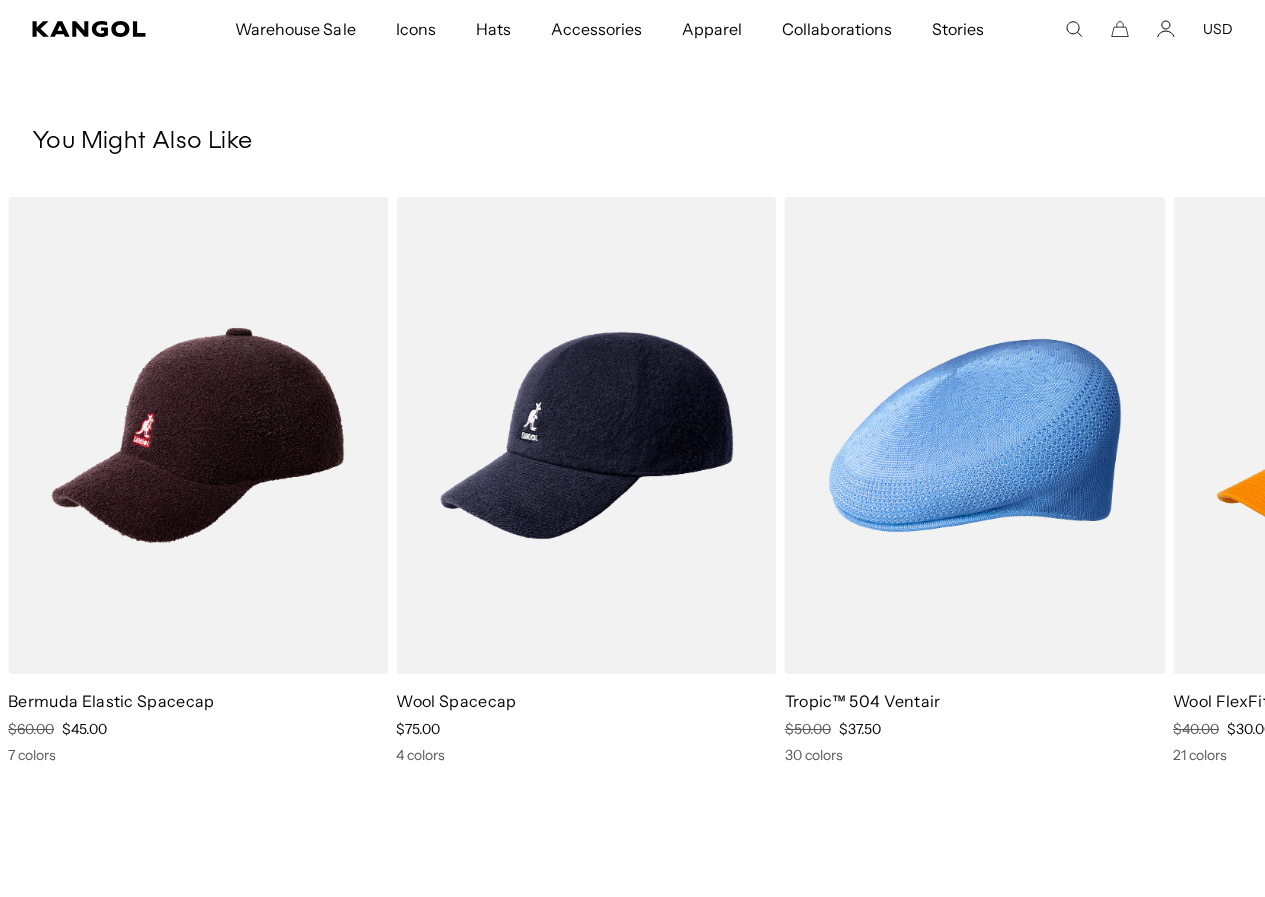scroll, scrollTop: 0, scrollLeft: 412, axis: horizontal 